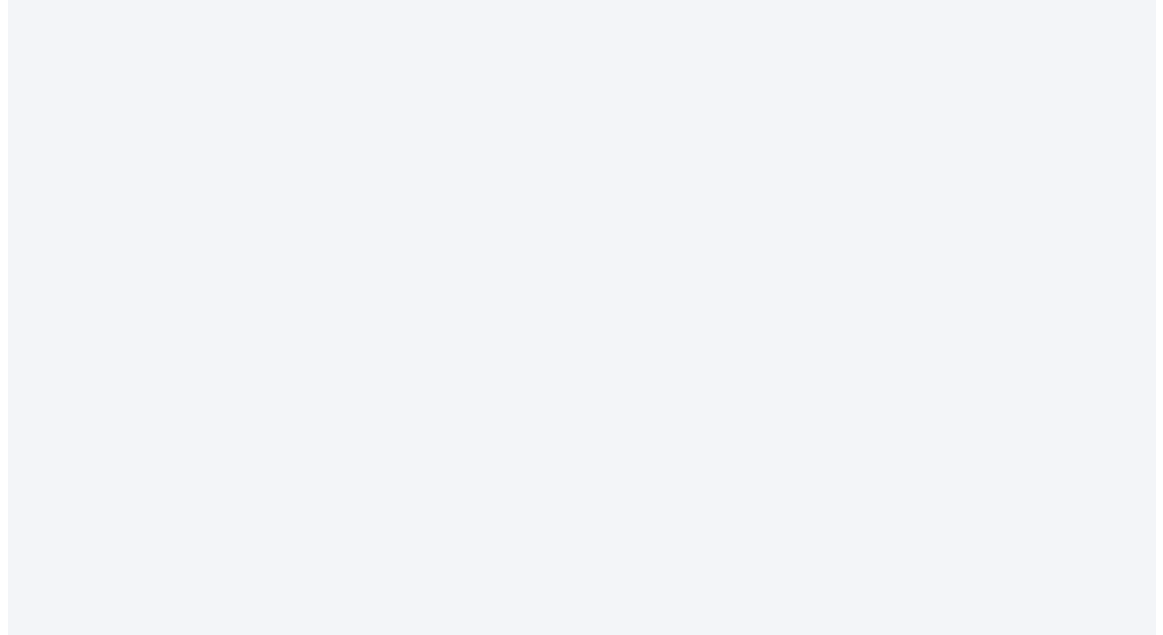 scroll, scrollTop: 0, scrollLeft: 0, axis: both 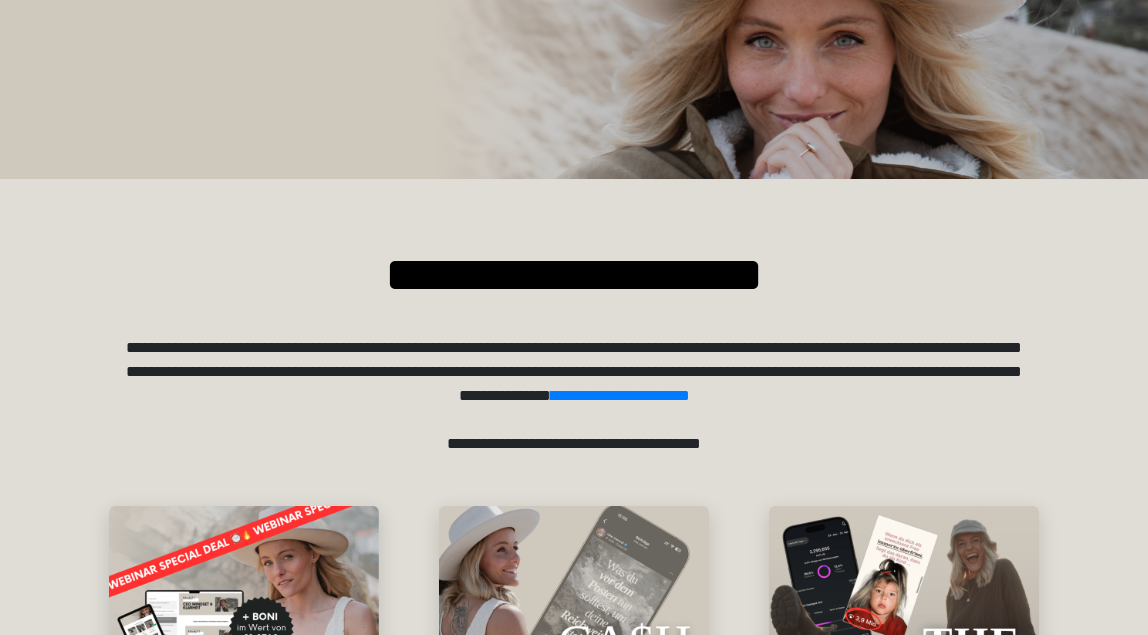 click on "**********" at bounding box center (574, 317) 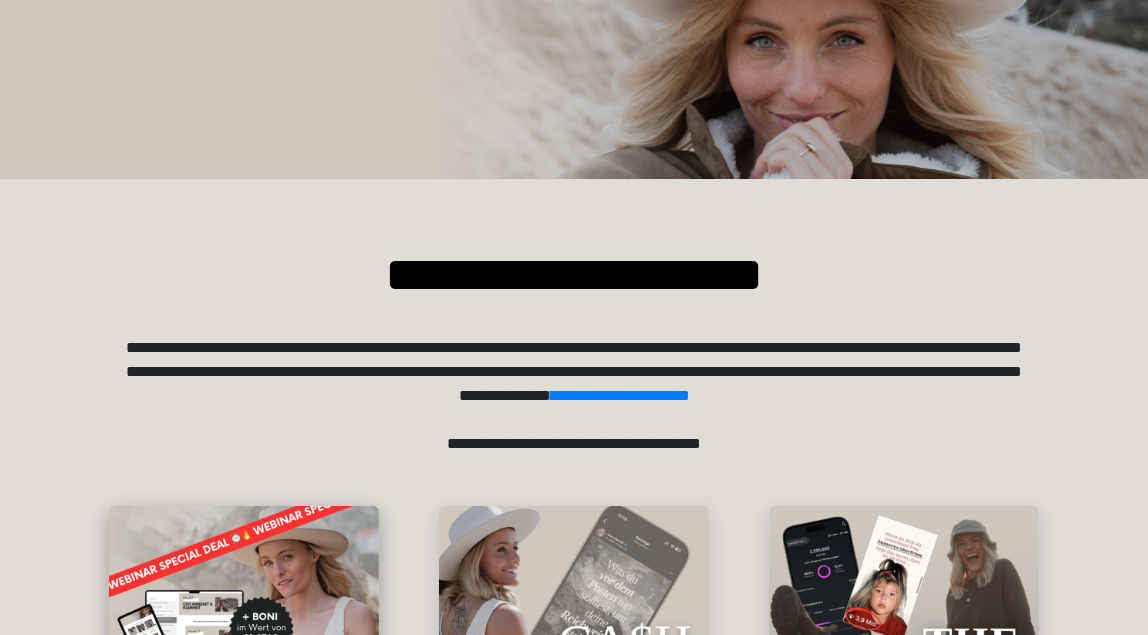 click at bounding box center [244, 641] 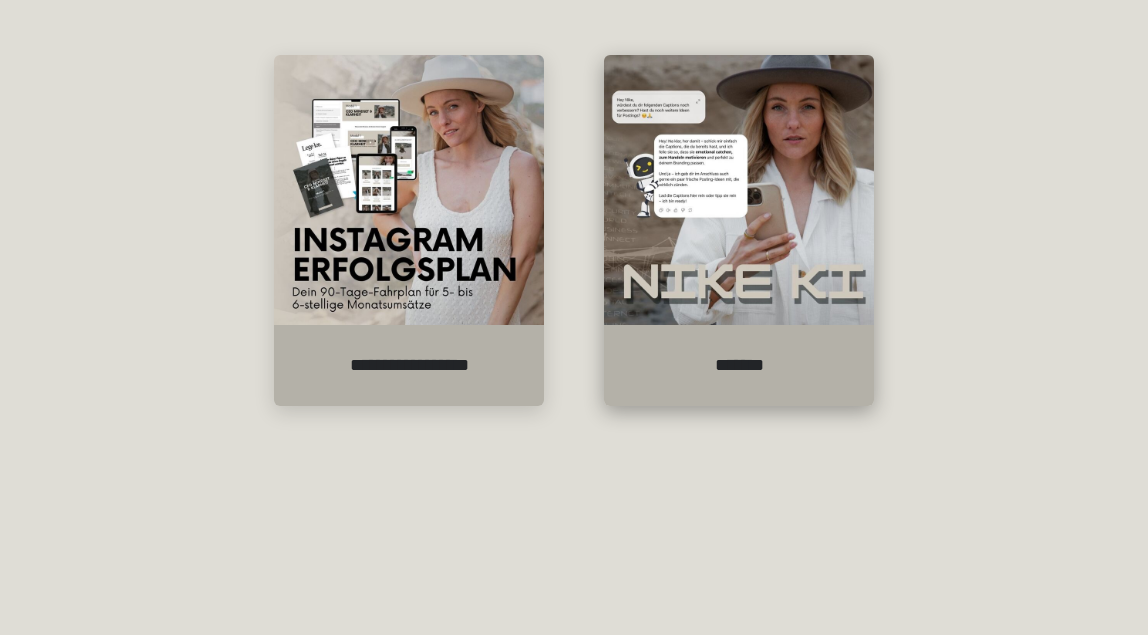 scroll, scrollTop: 500, scrollLeft: 0, axis: vertical 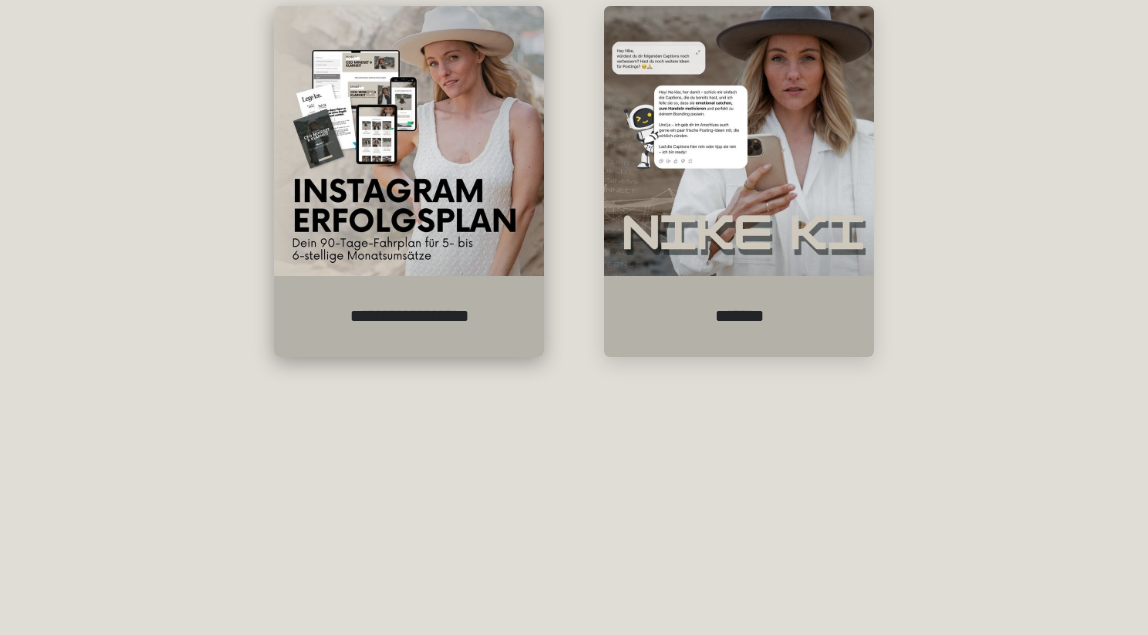 click at bounding box center (409, 141) 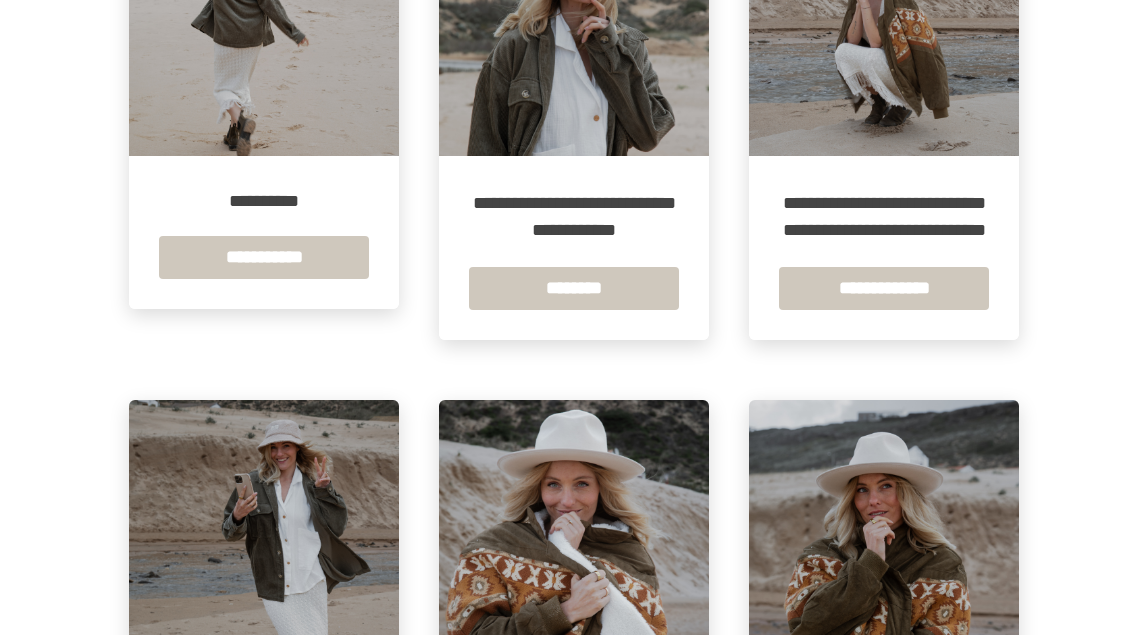 scroll, scrollTop: 500, scrollLeft: 0, axis: vertical 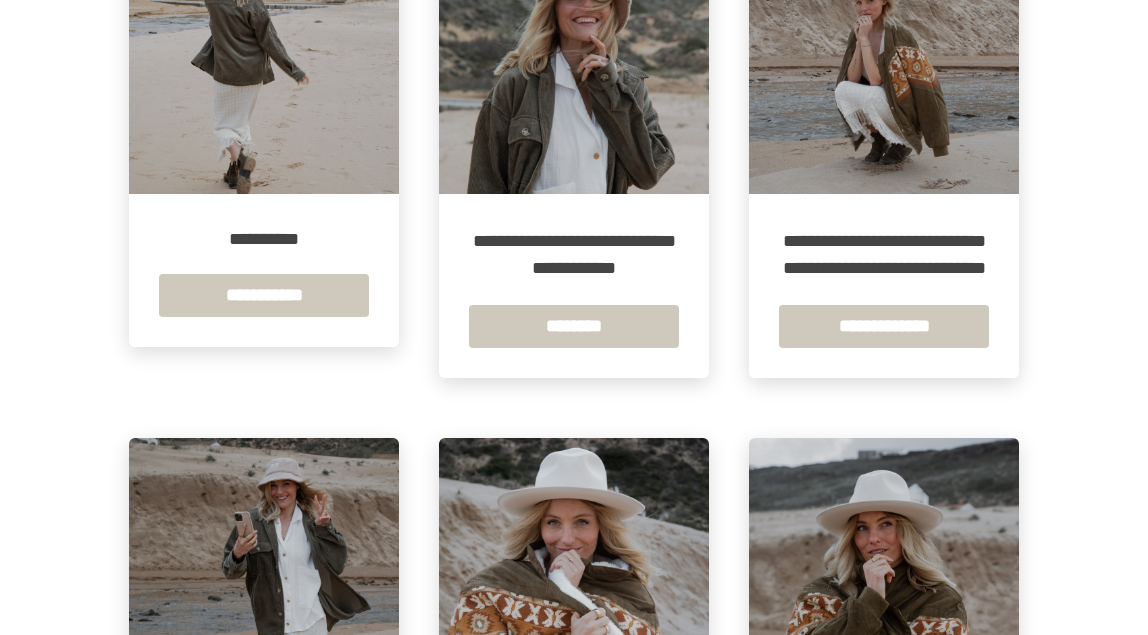click at bounding box center (884, 59) 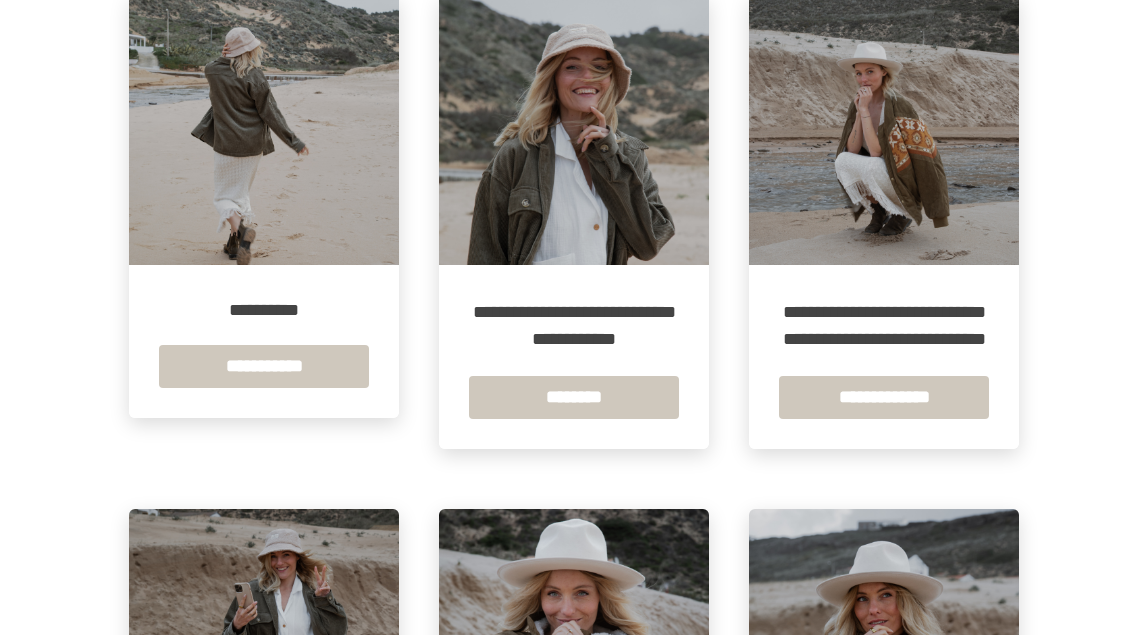 scroll, scrollTop: 400, scrollLeft: 0, axis: vertical 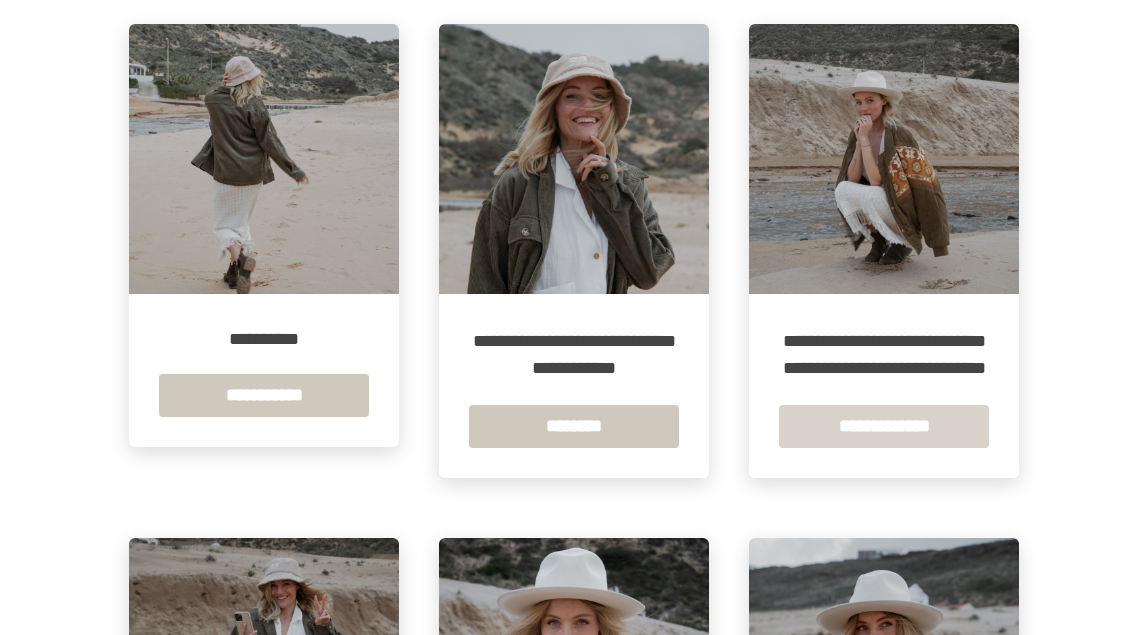 click on "**********" at bounding box center (884, 426) 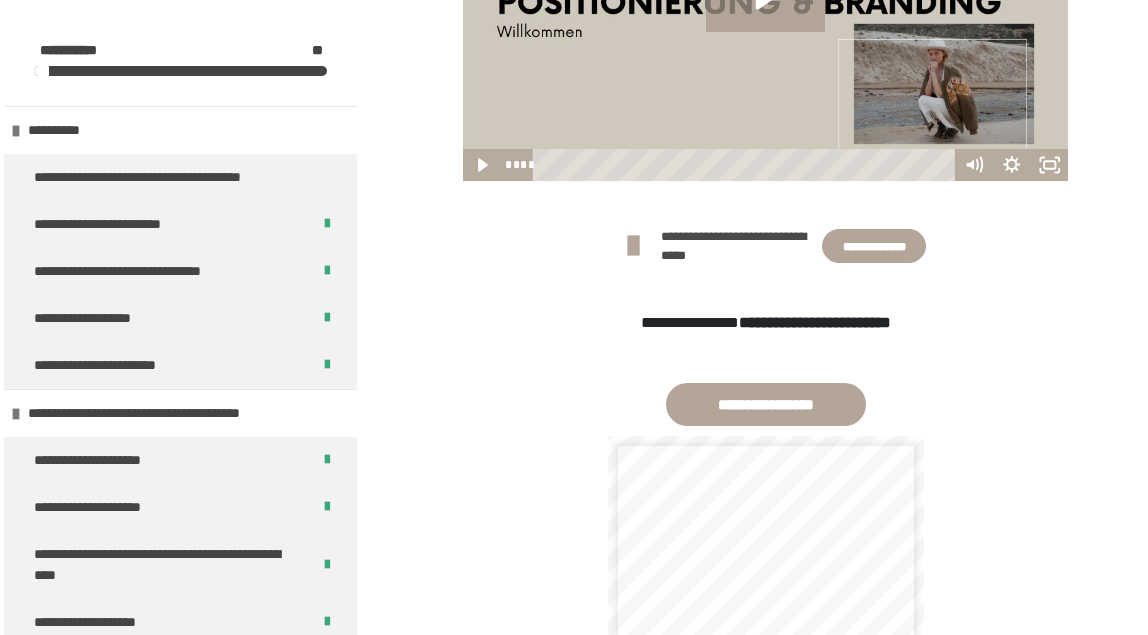 scroll, scrollTop: 700, scrollLeft: 0, axis: vertical 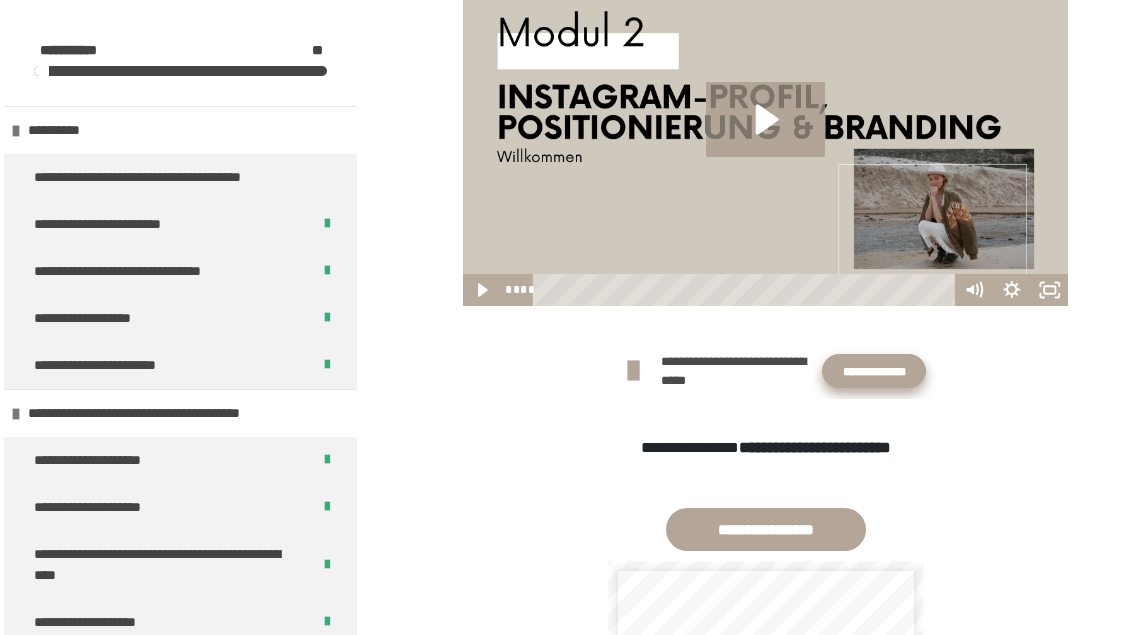 click on "**********" at bounding box center [874, 371] 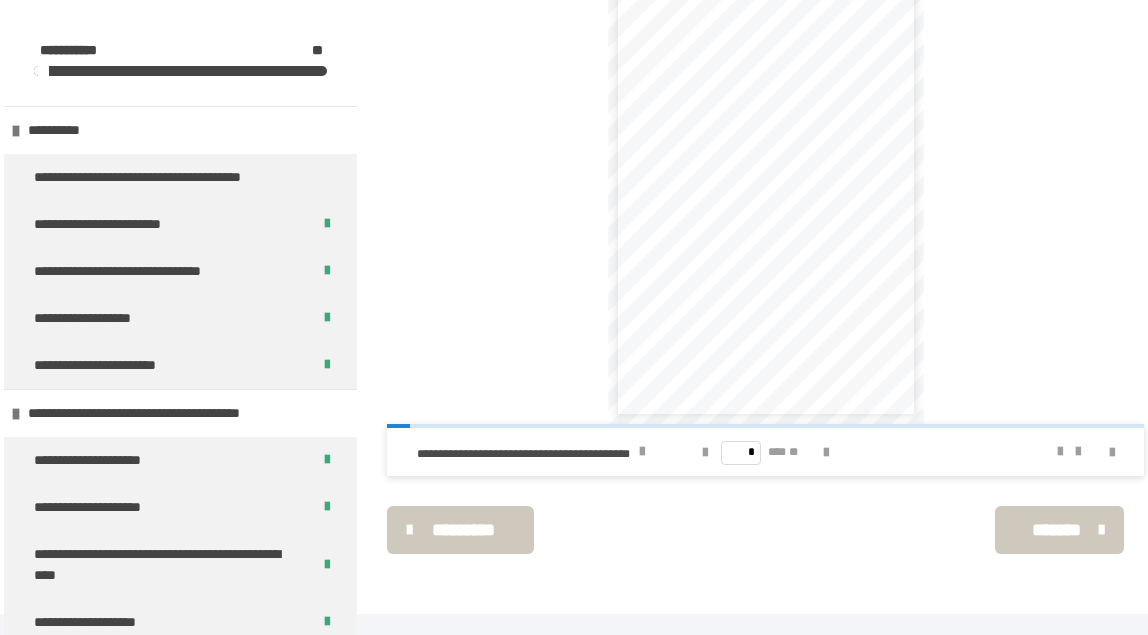 scroll, scrollTop: 1291, scrollLeft: 0, axis: vertical 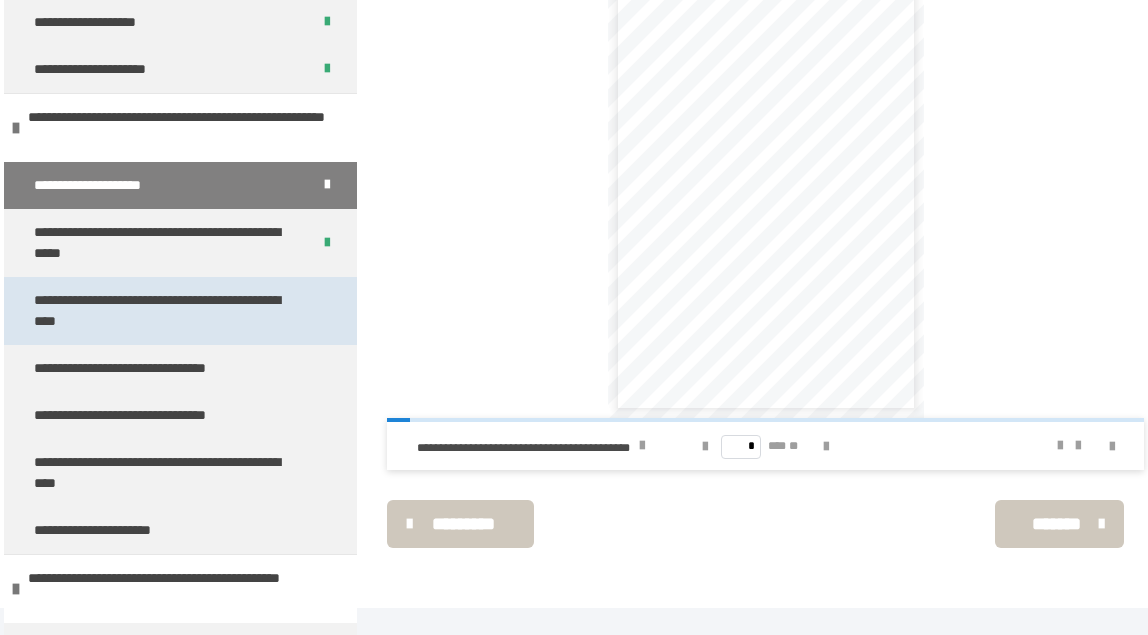 click on "**********" at bounding box center (165, 311) 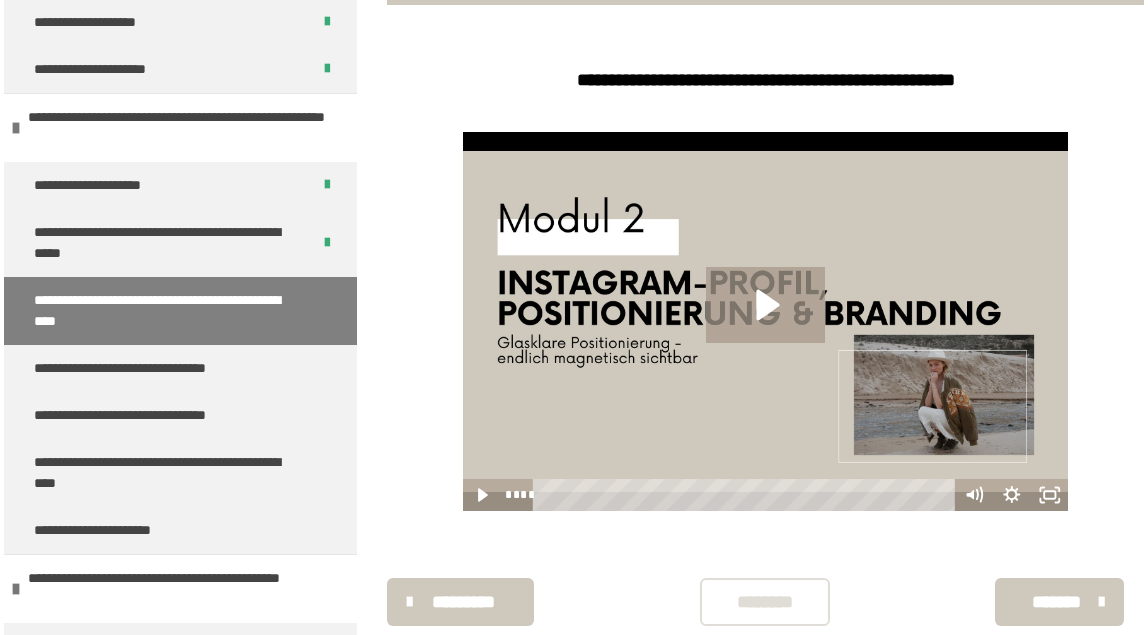 scroll, scrollTop: 570, scrollLeft: 0, axis: vertical 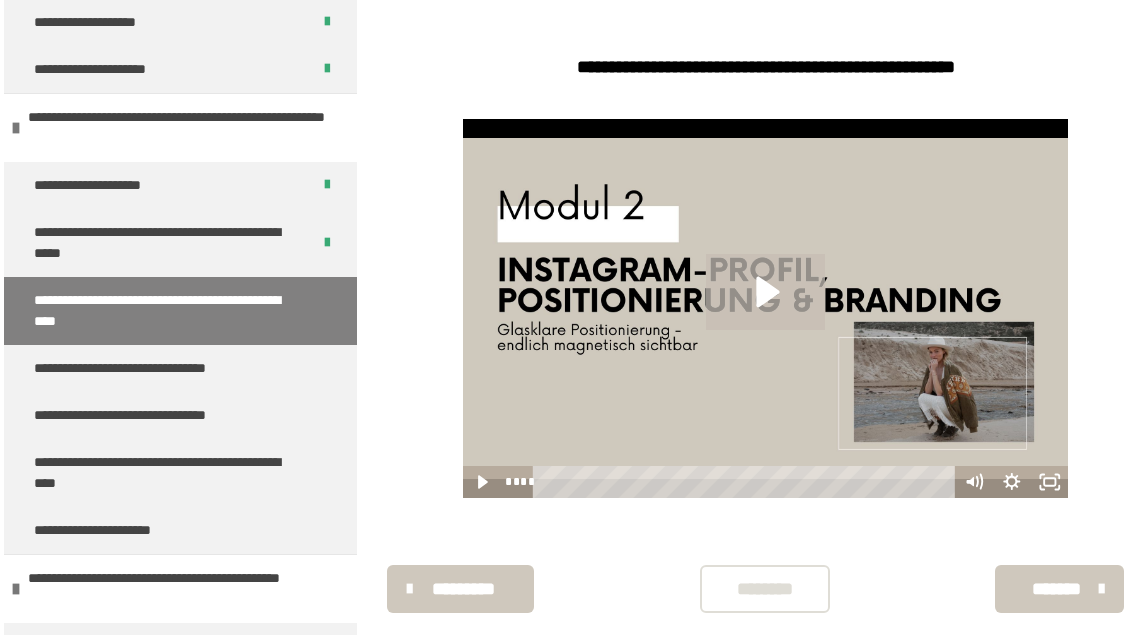 click 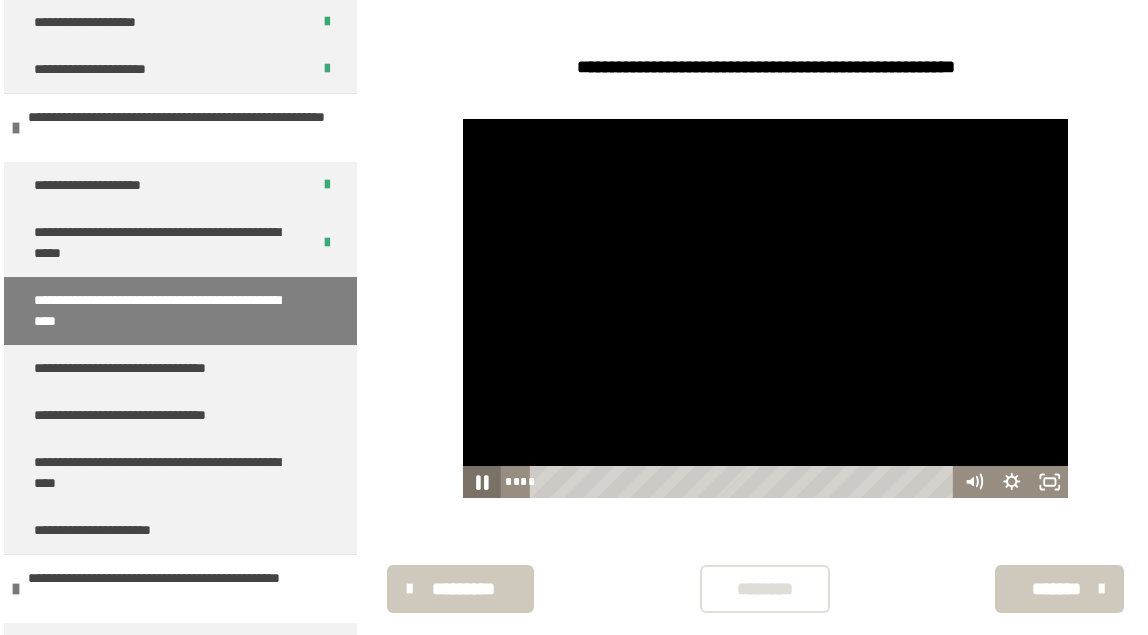 click 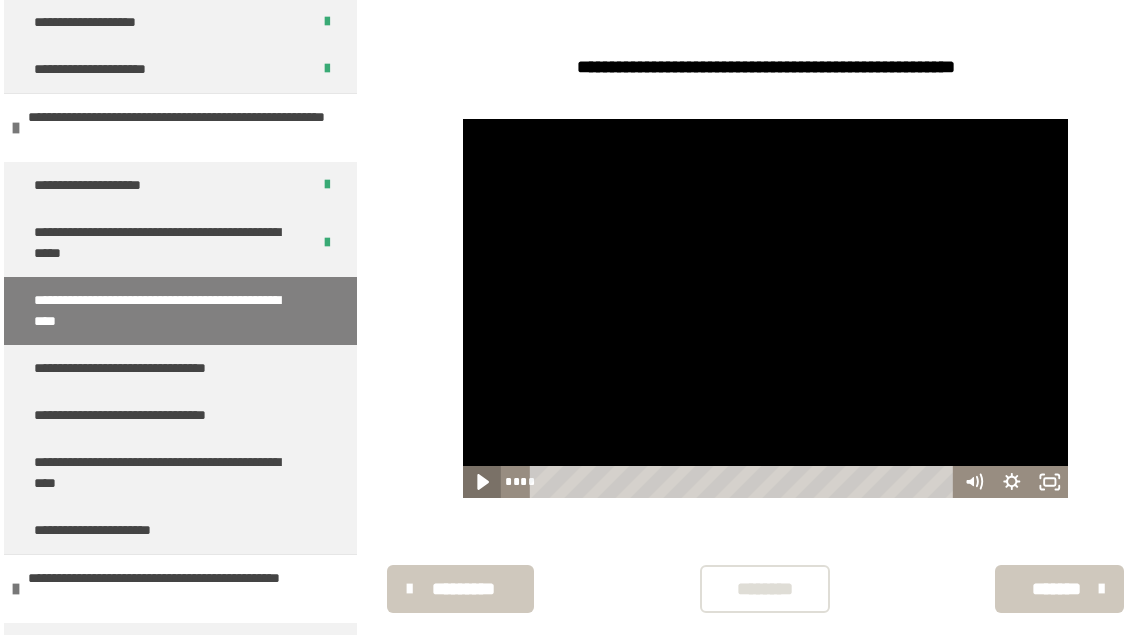 click 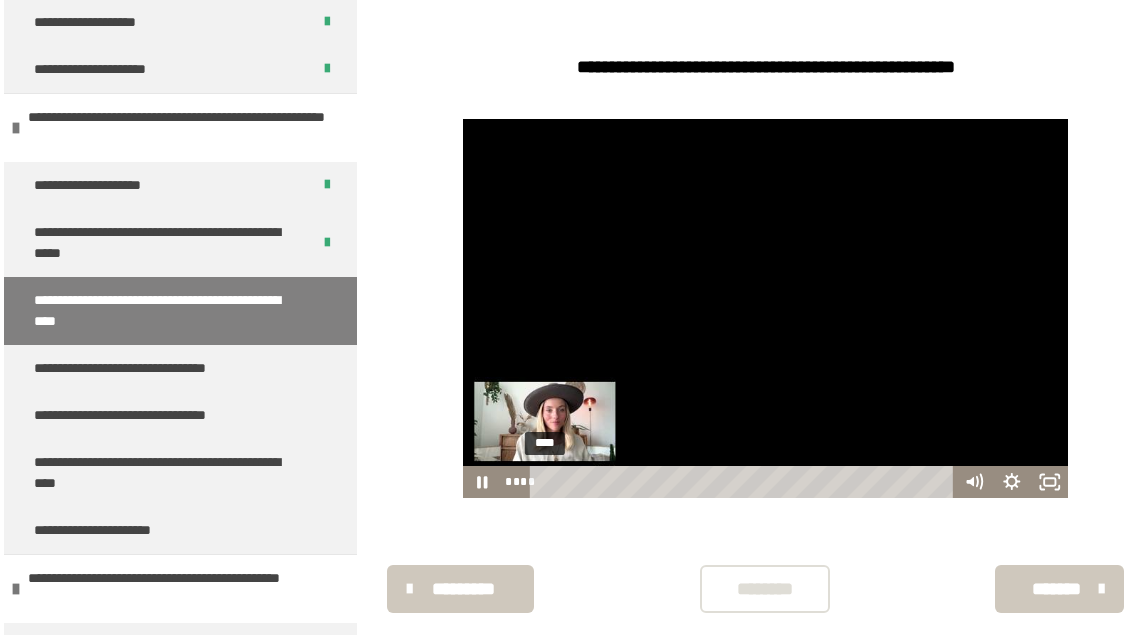 drag, startPoint x: 594, startPoint y: 481, endPoint x: 528, endPoint y: 482, distance: 66.007576 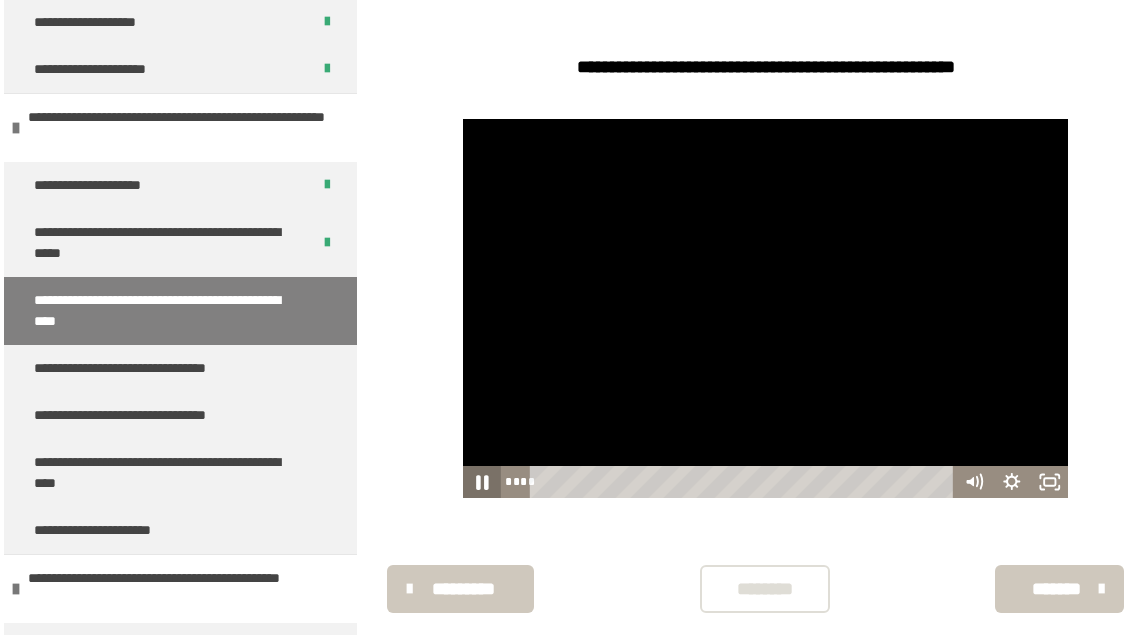 click 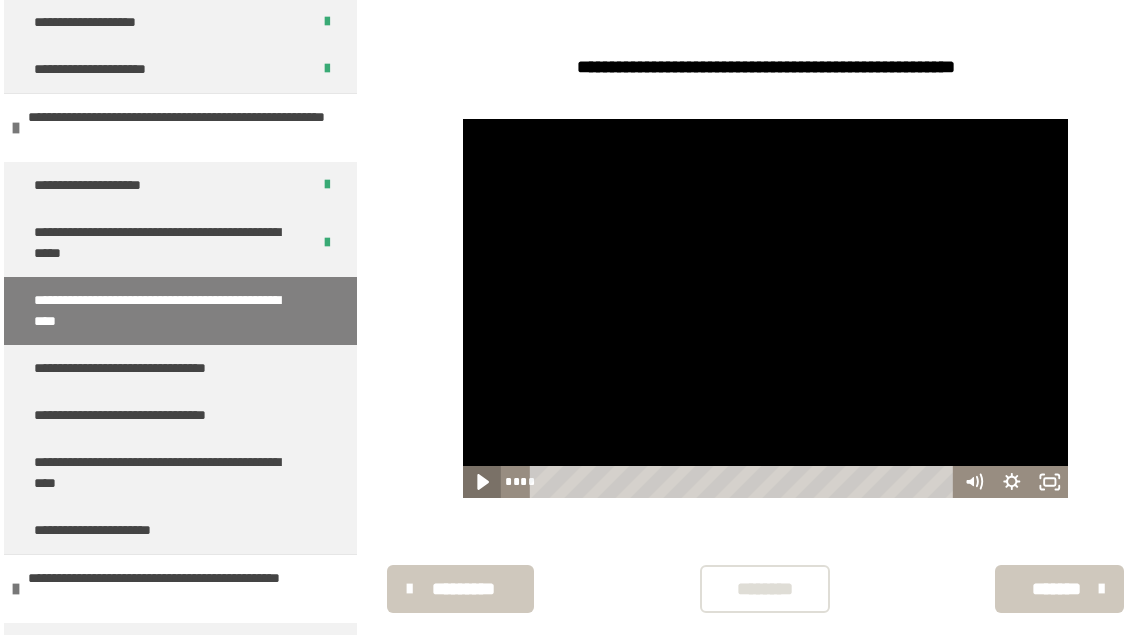click 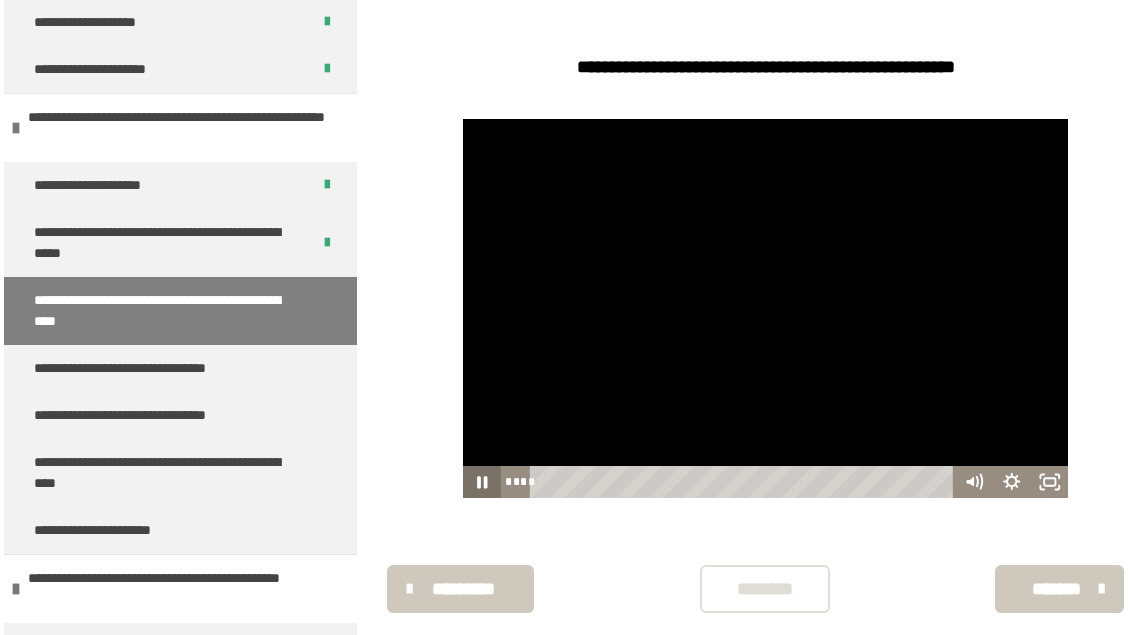 click 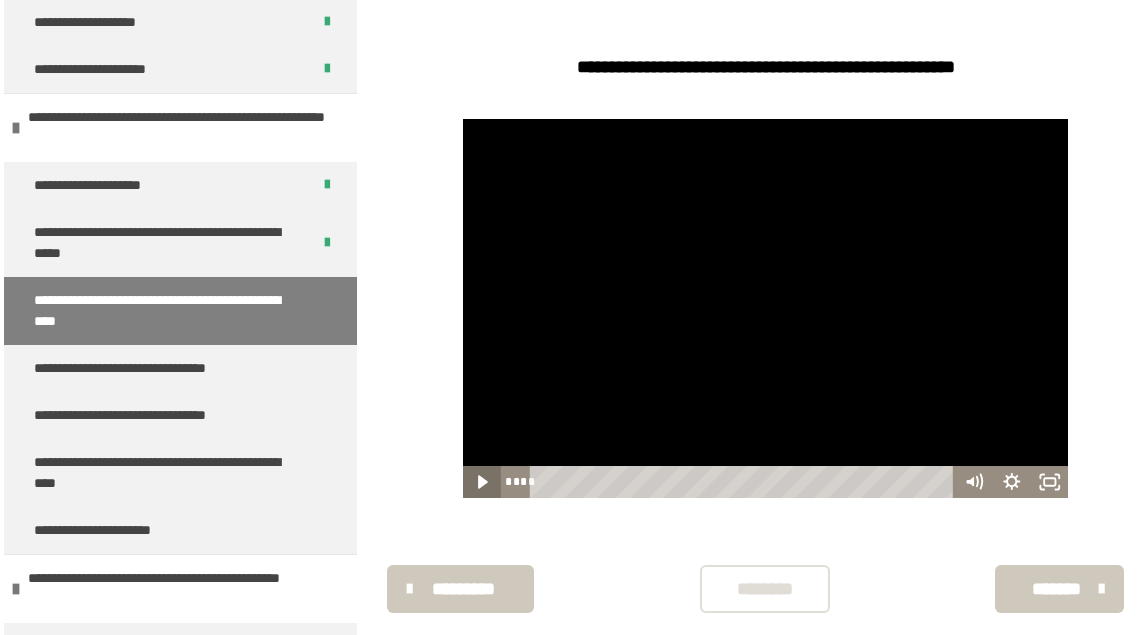 click 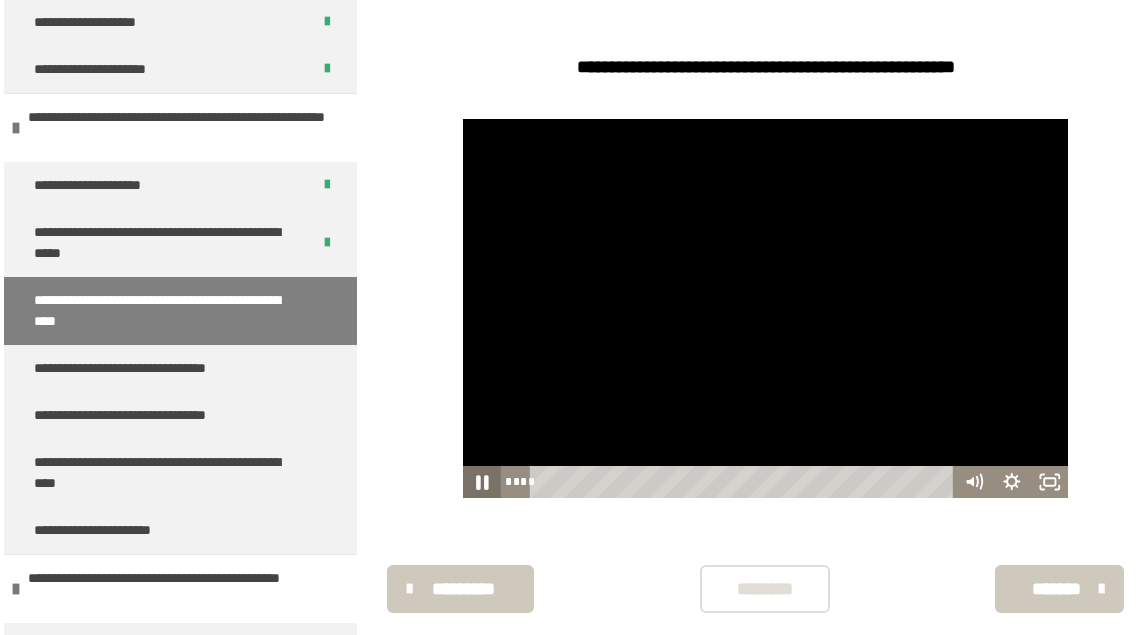 click 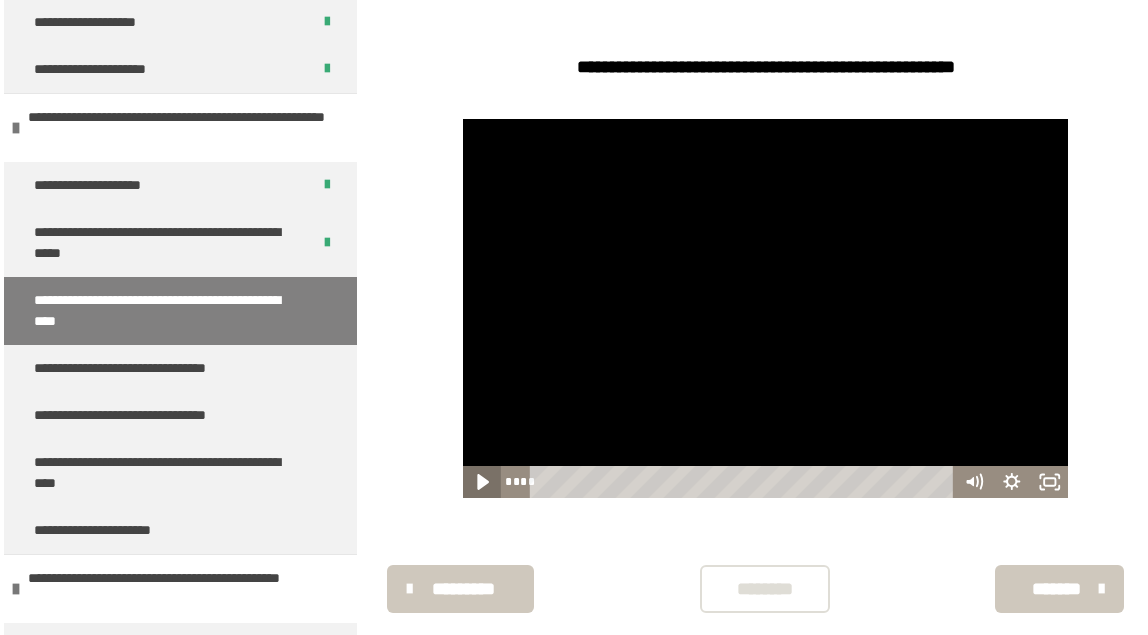 click 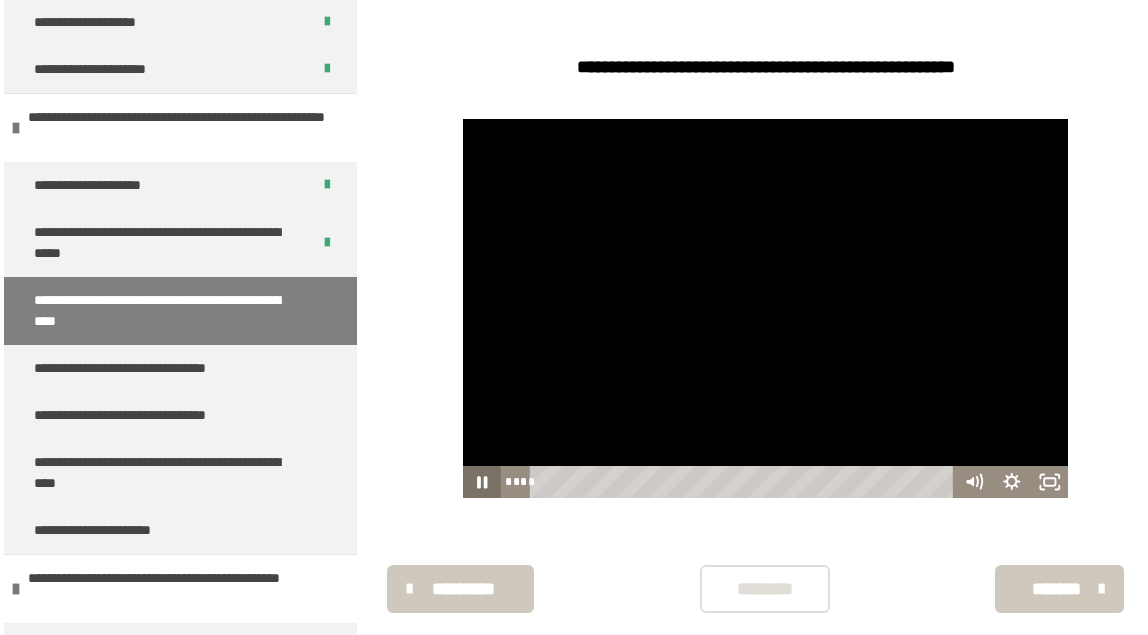 click 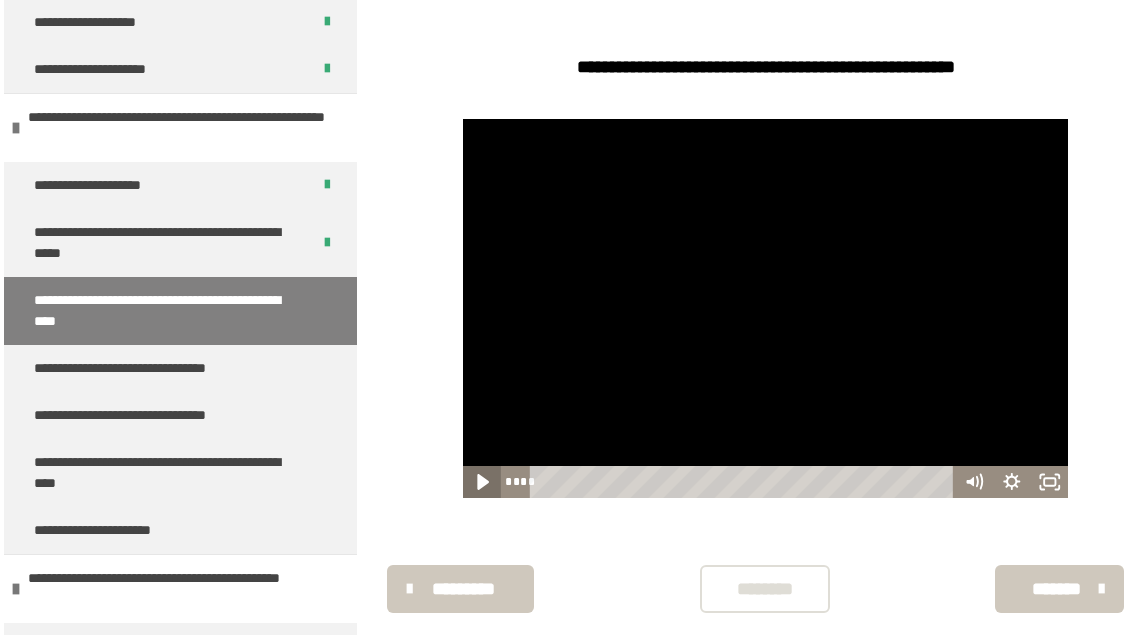 click 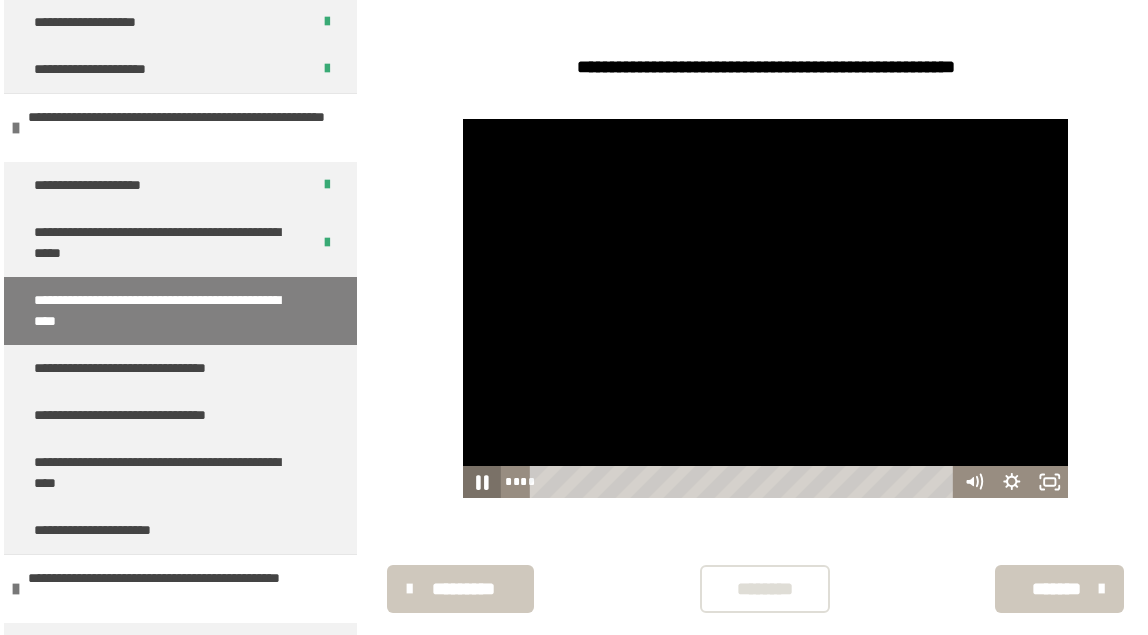 click 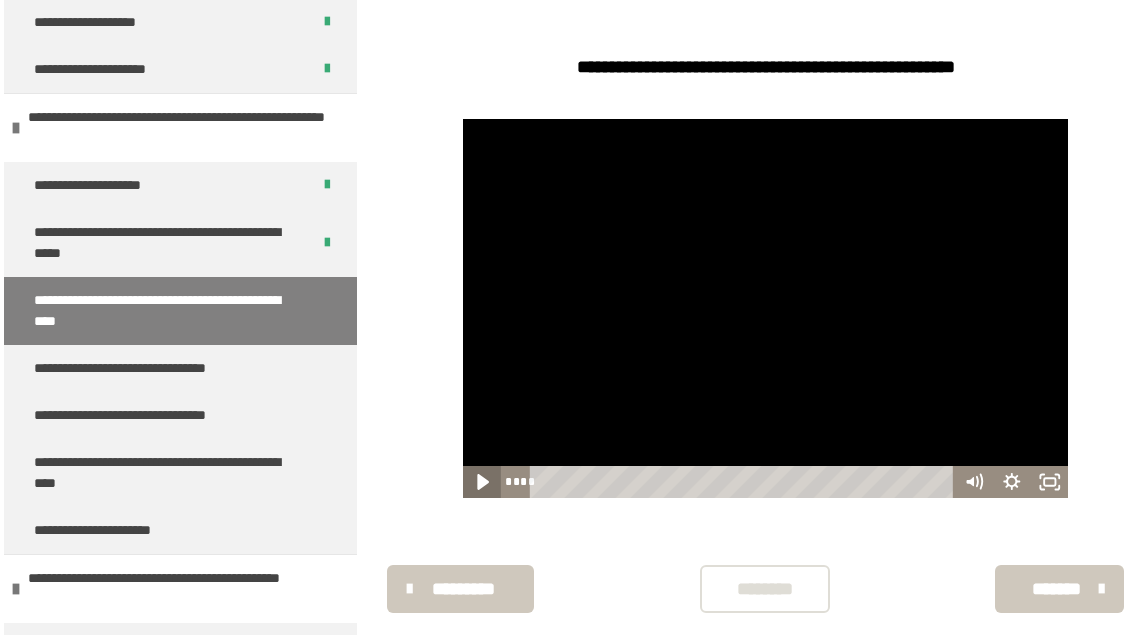 click 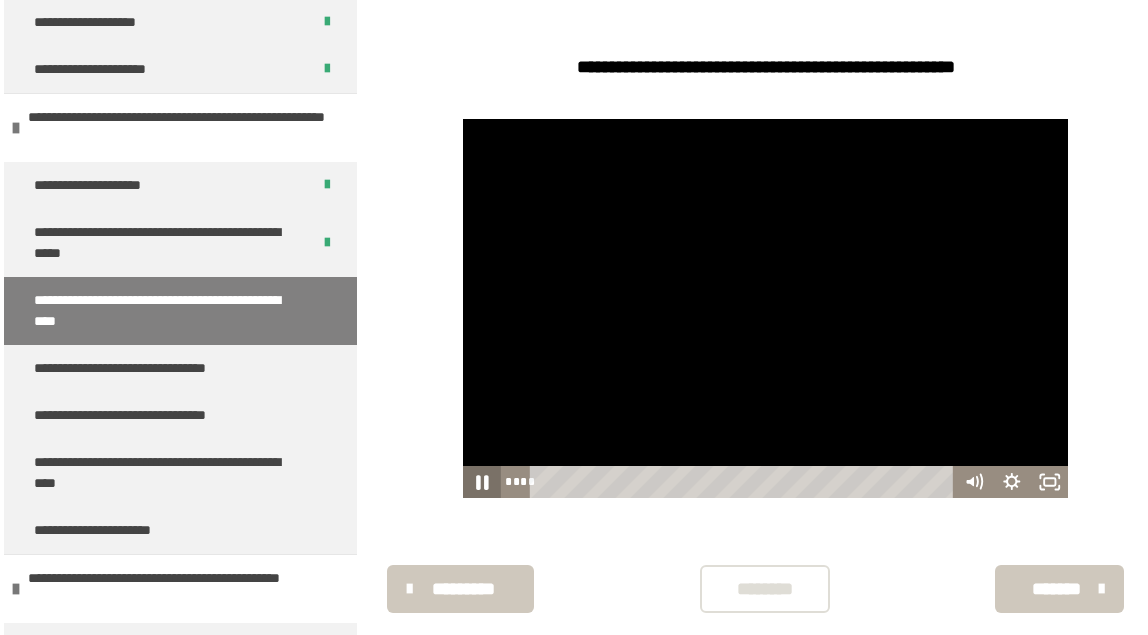 click 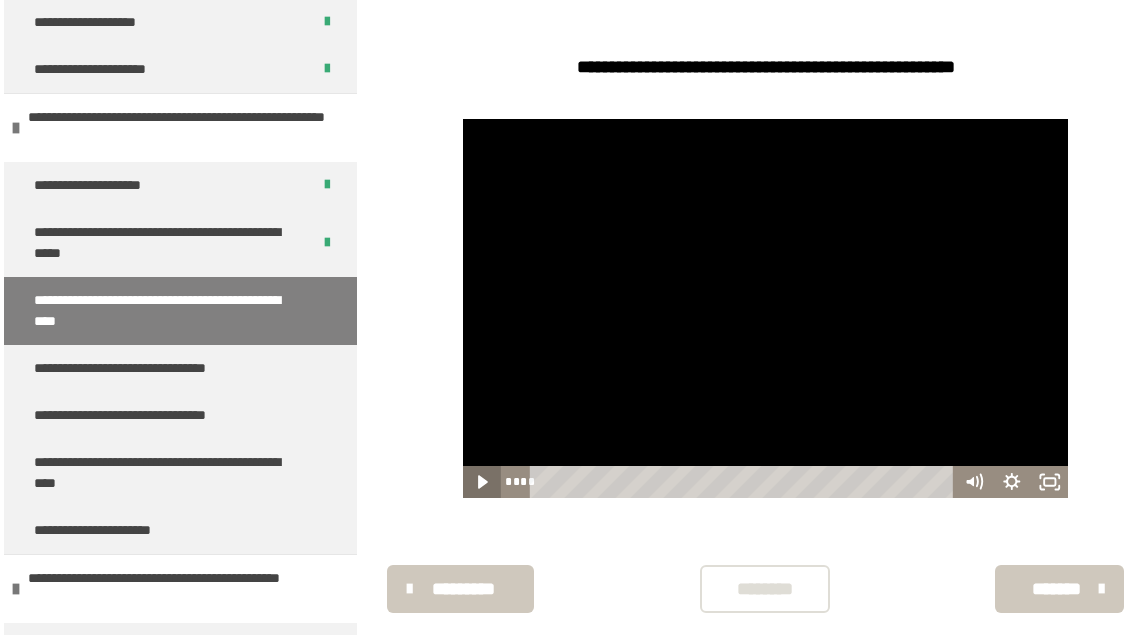 click 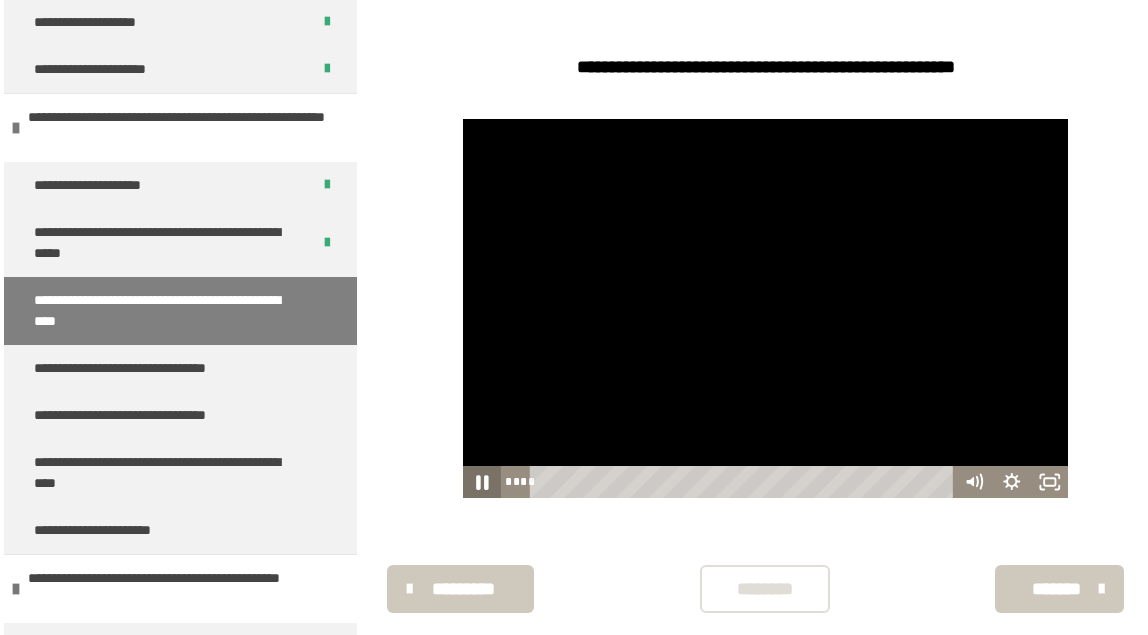 click 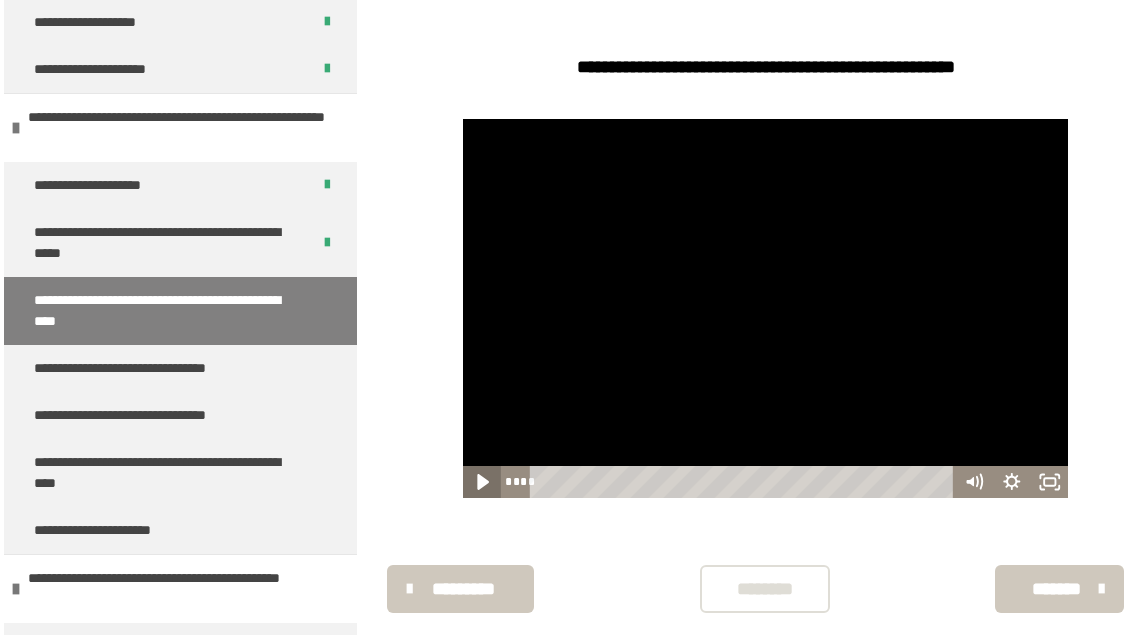 click 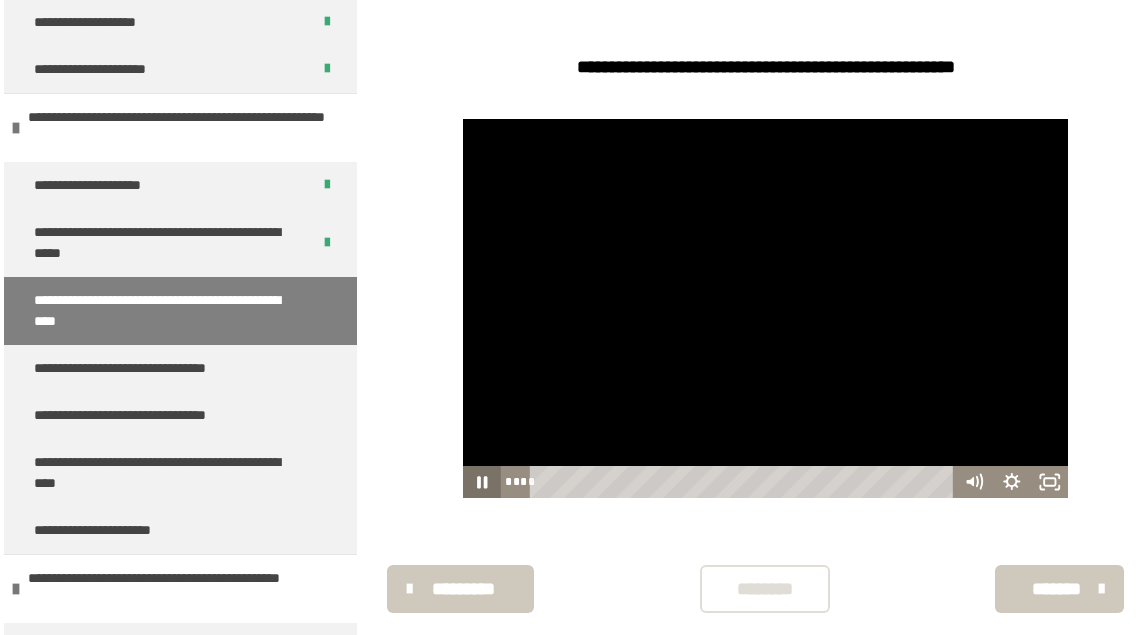 click 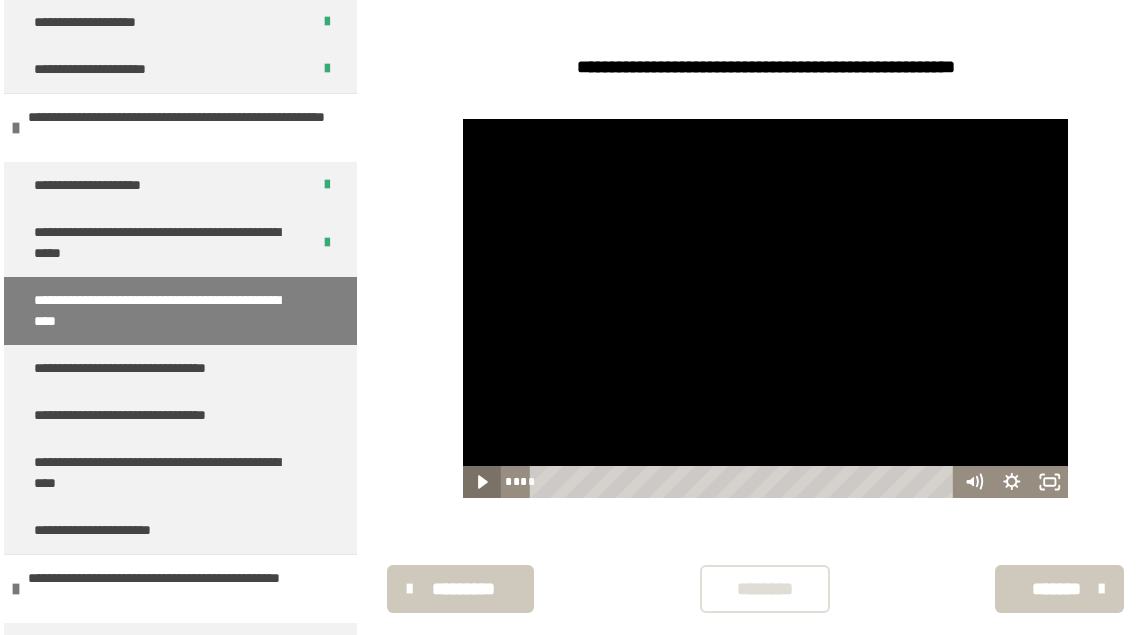 click 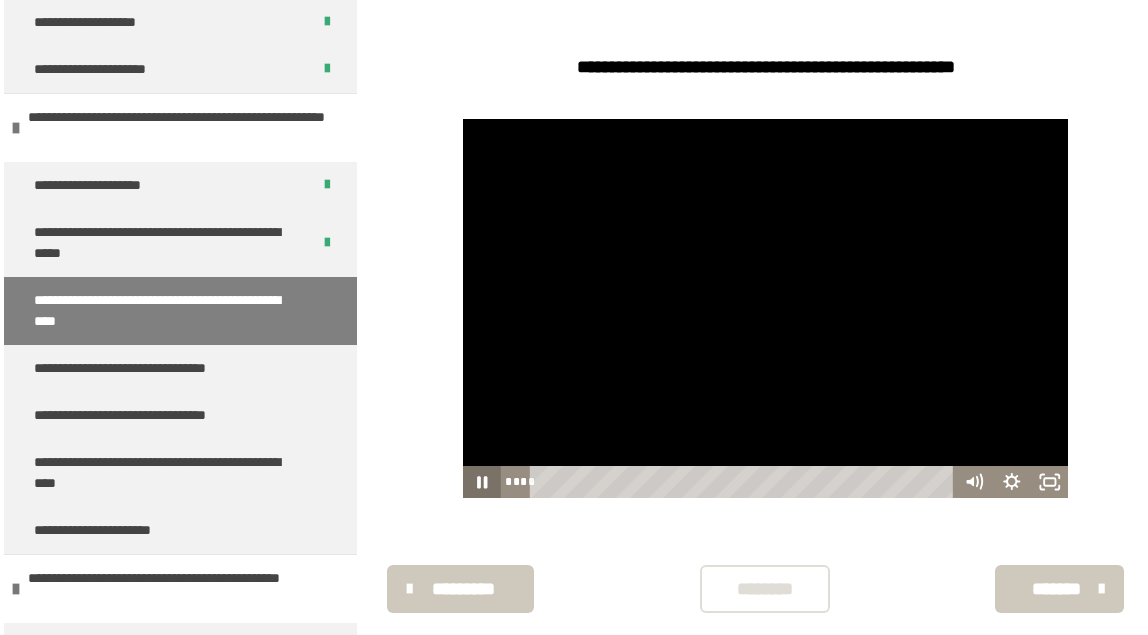click 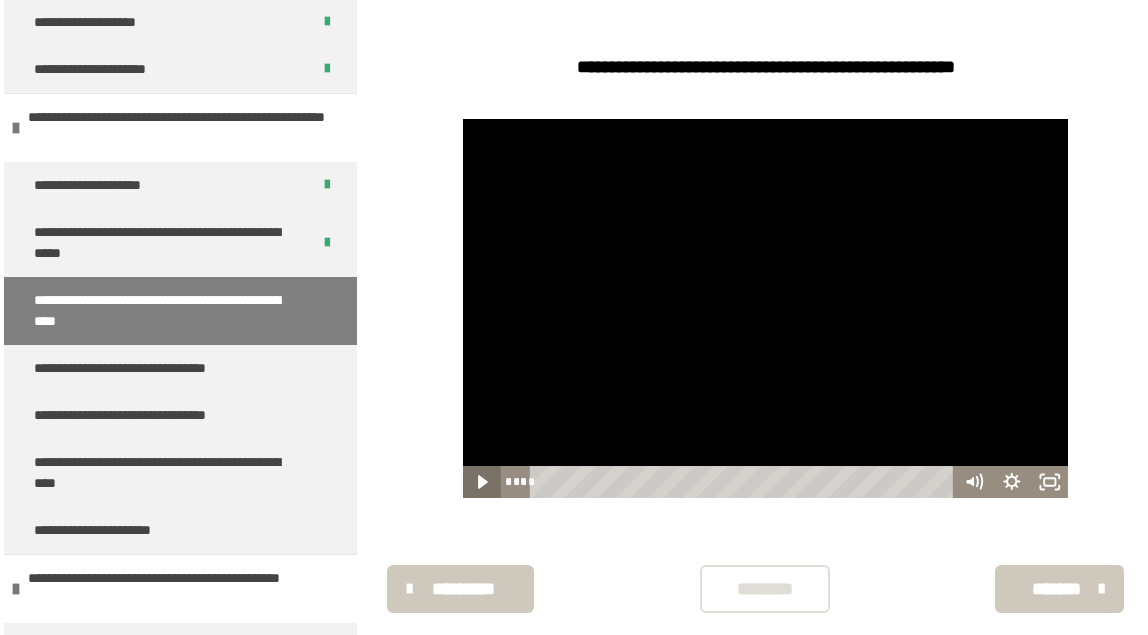 click 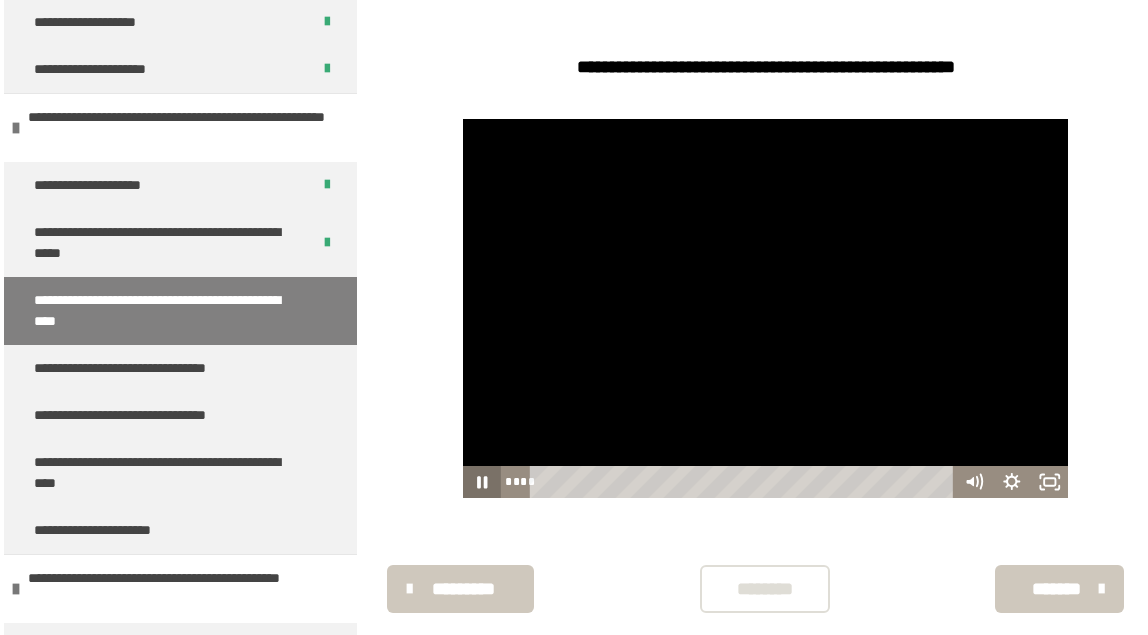 click 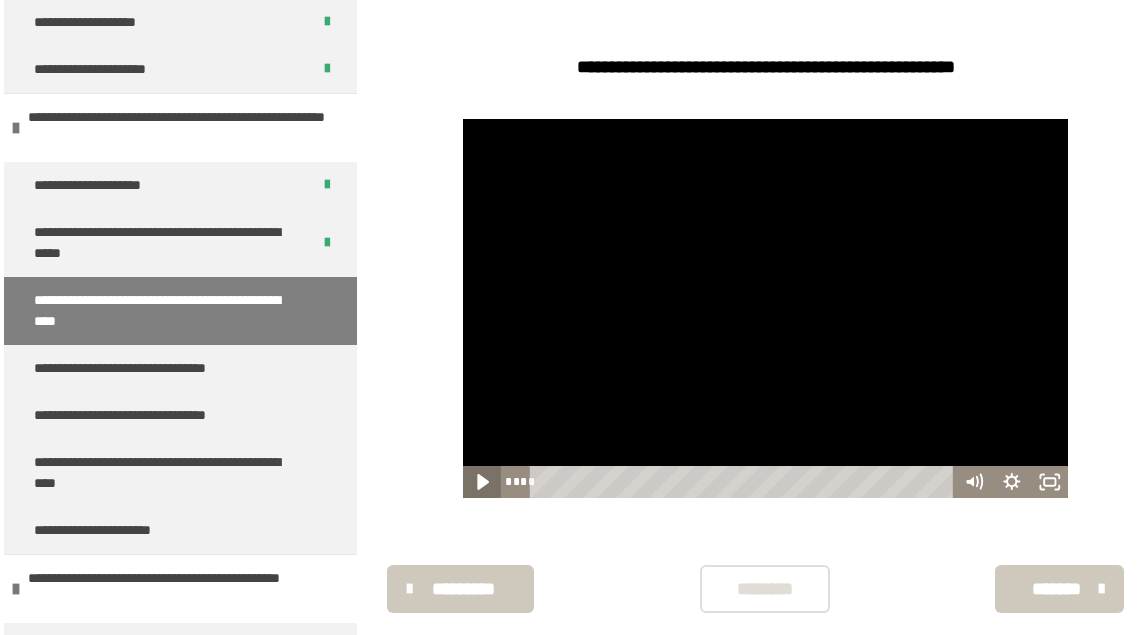 click 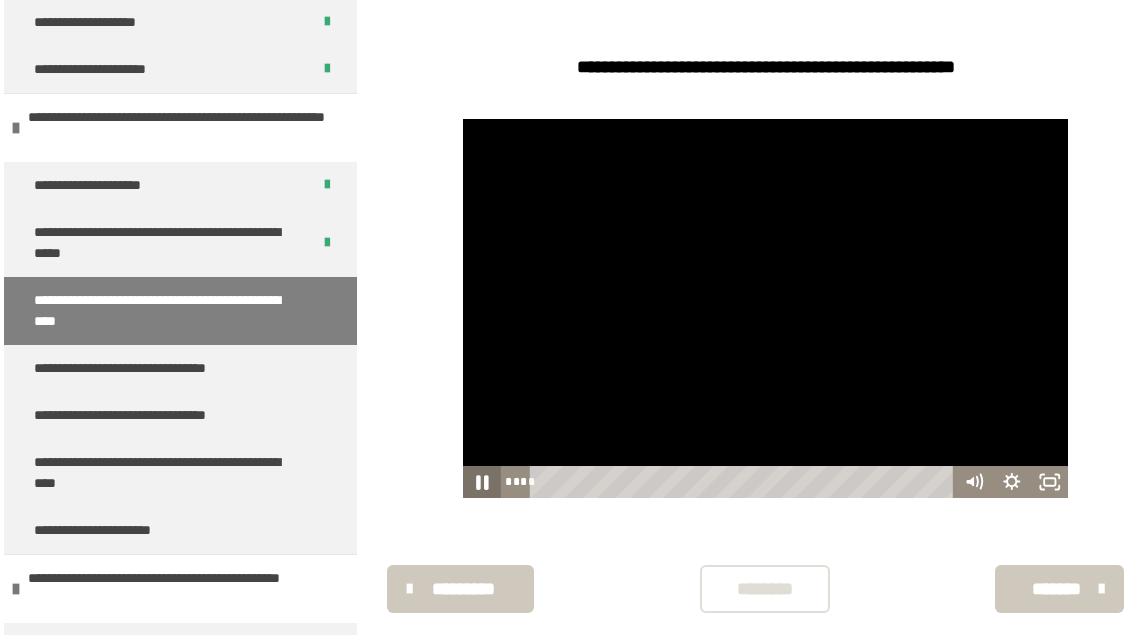 click 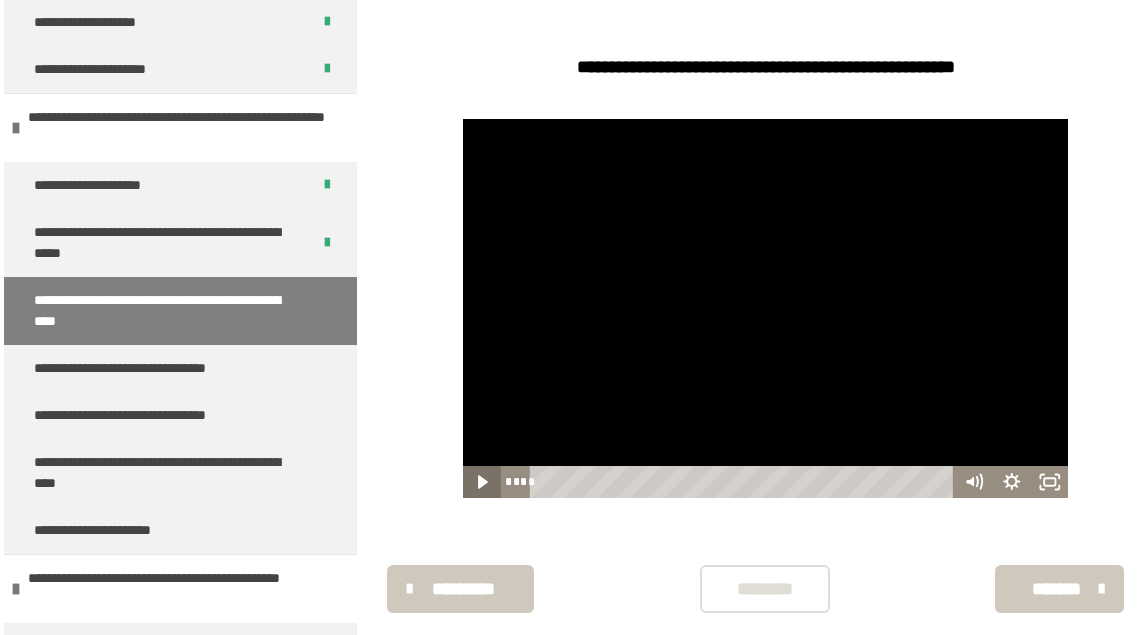 click 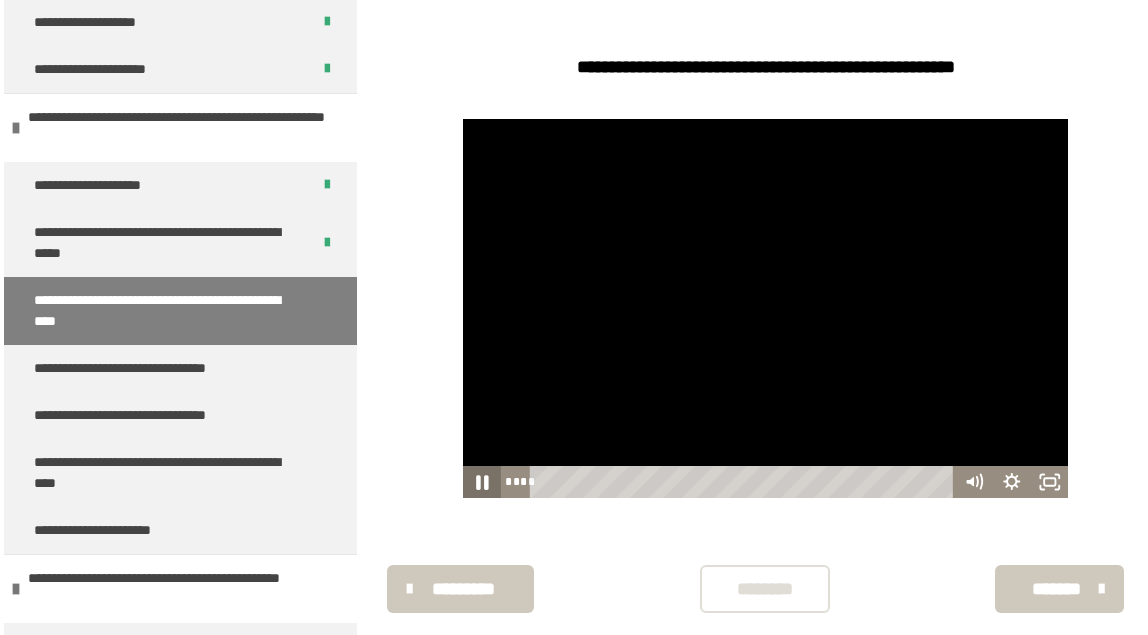 click 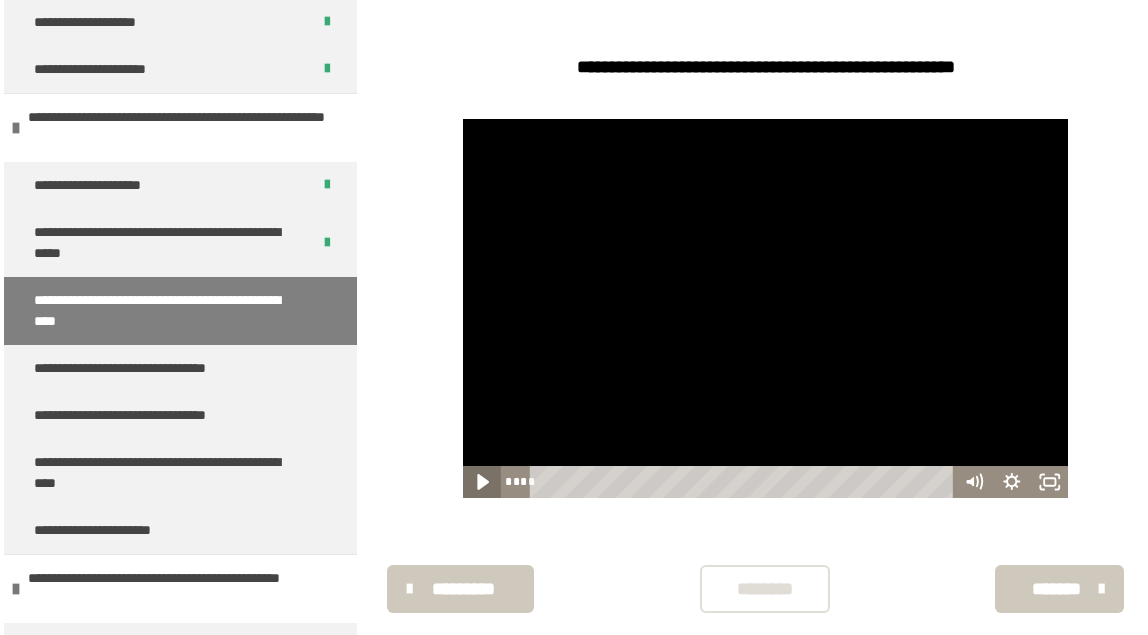 click 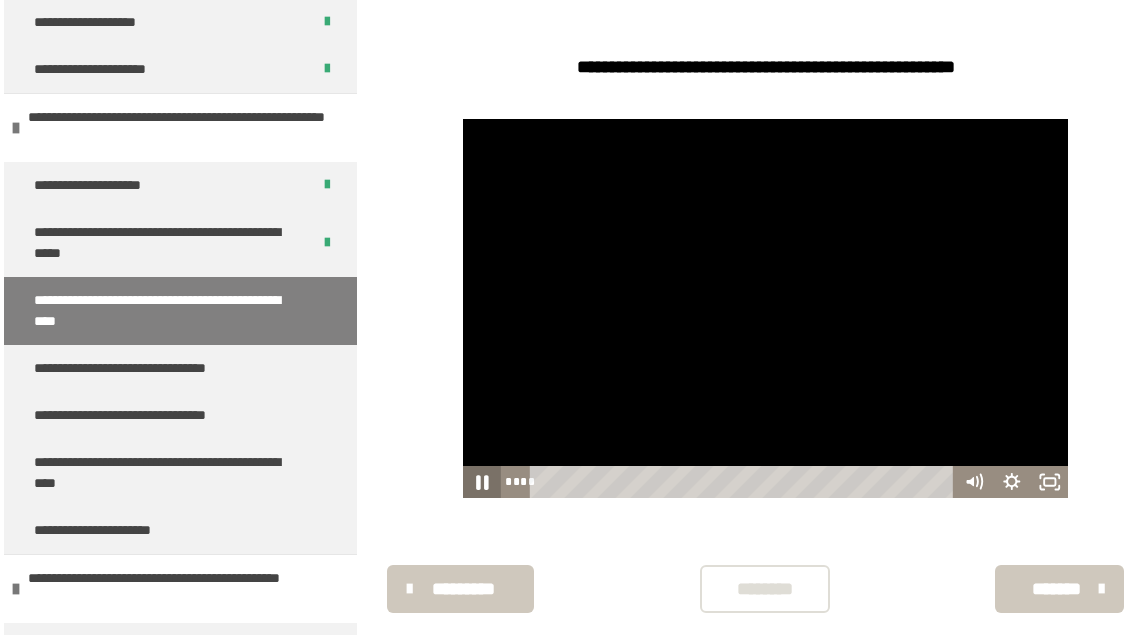 click 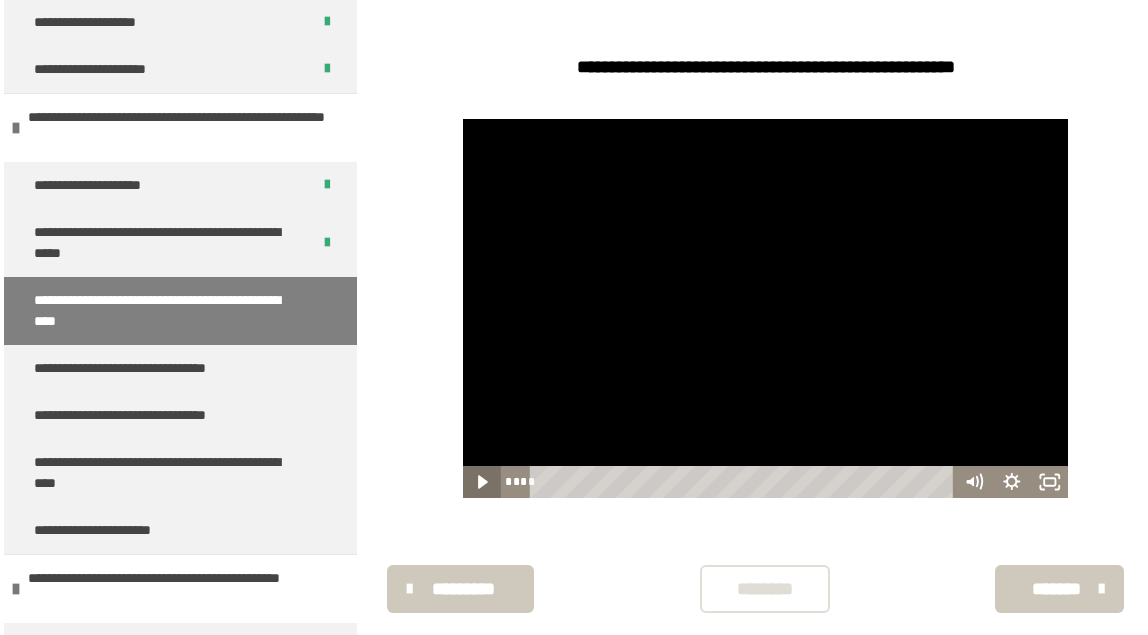 click 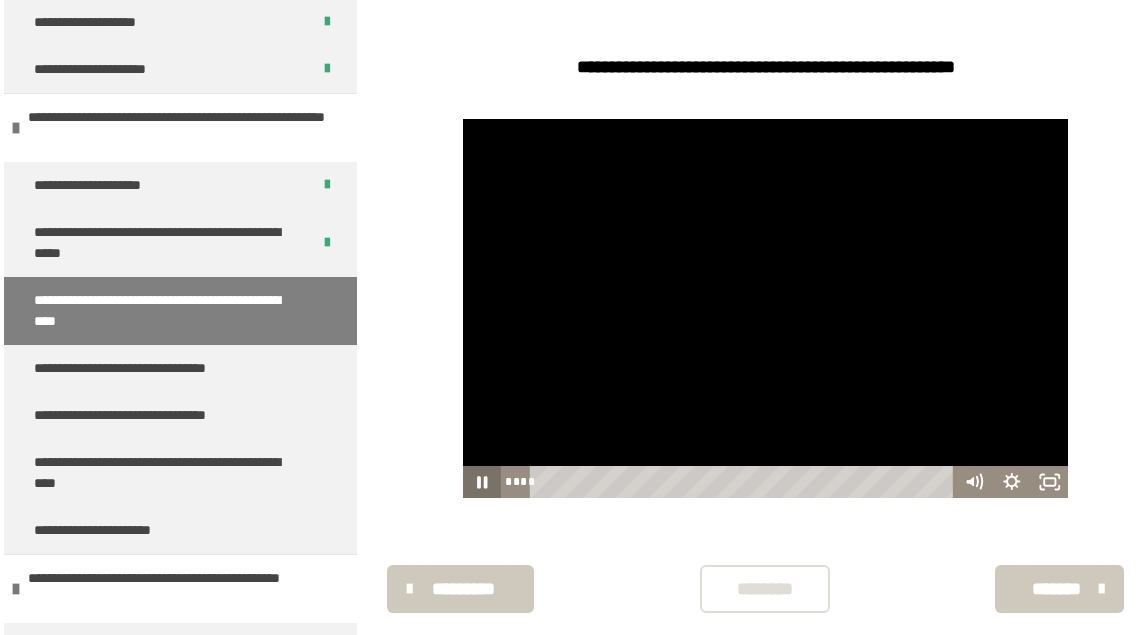 click 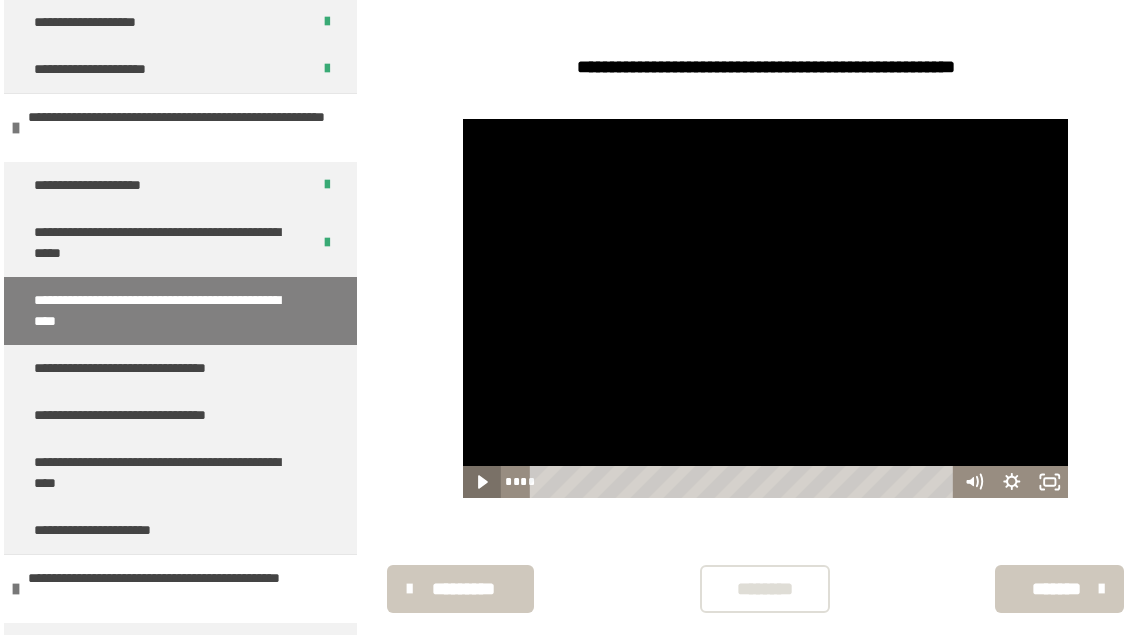 click 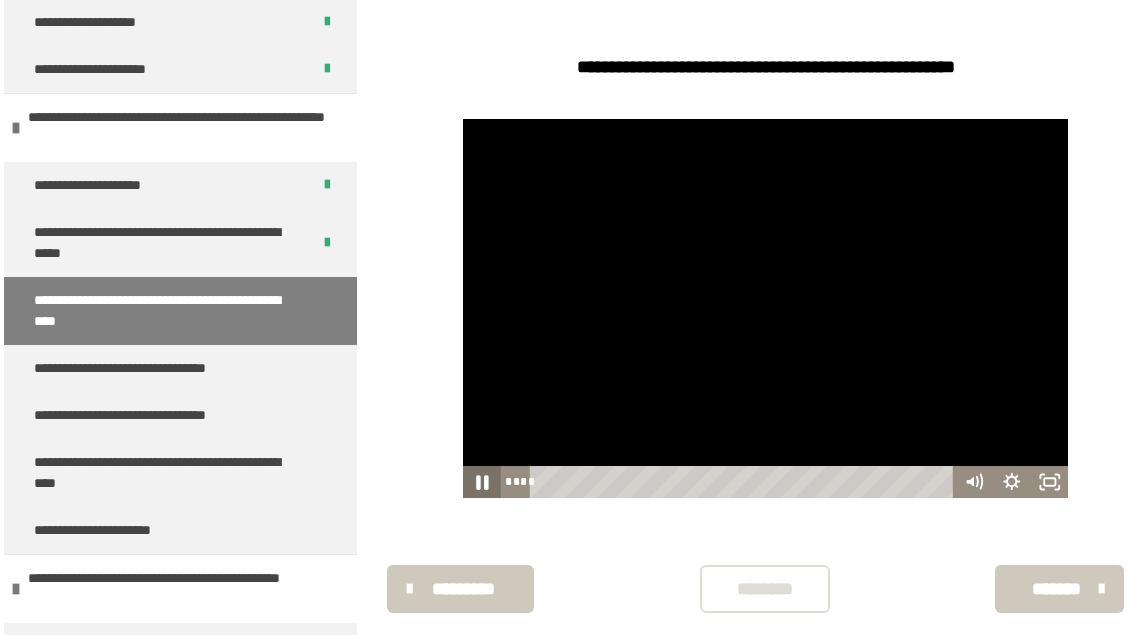 click 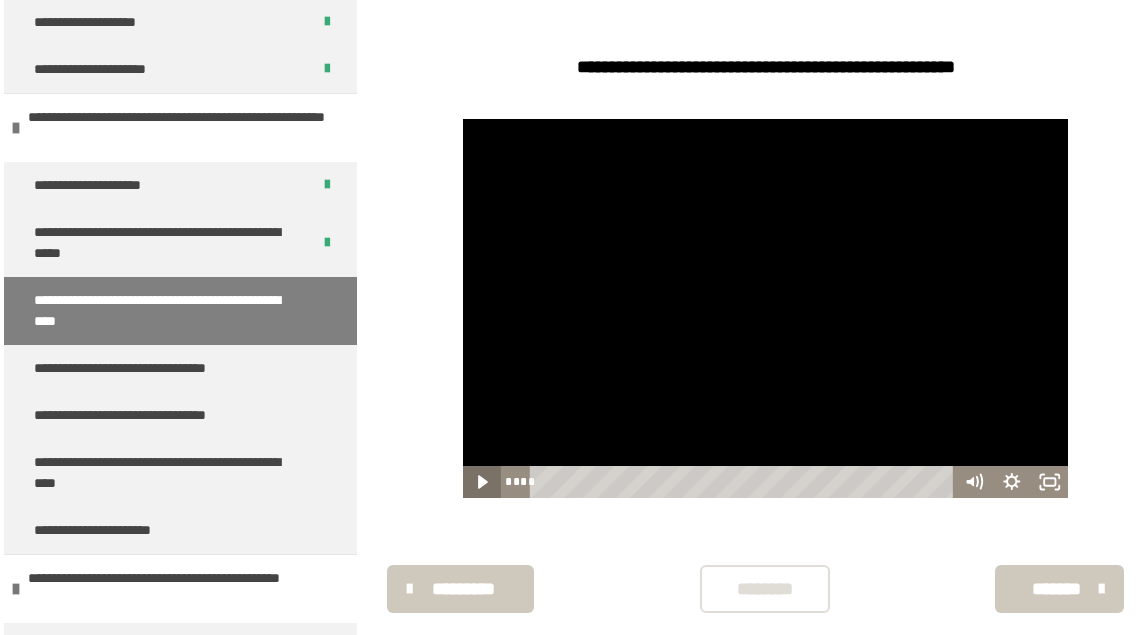click 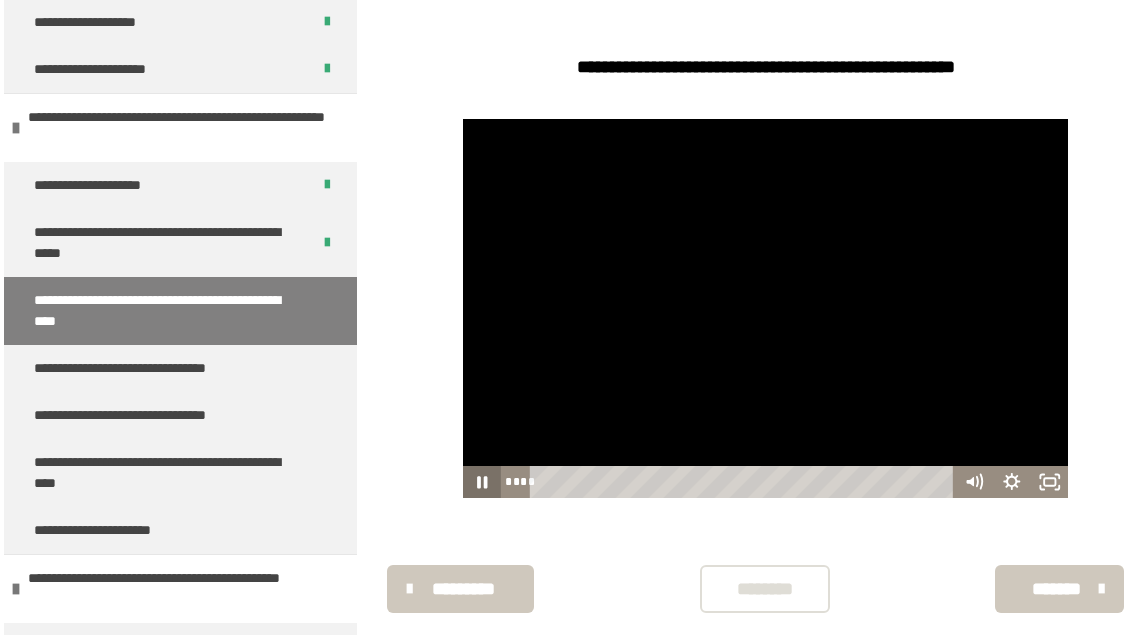 click 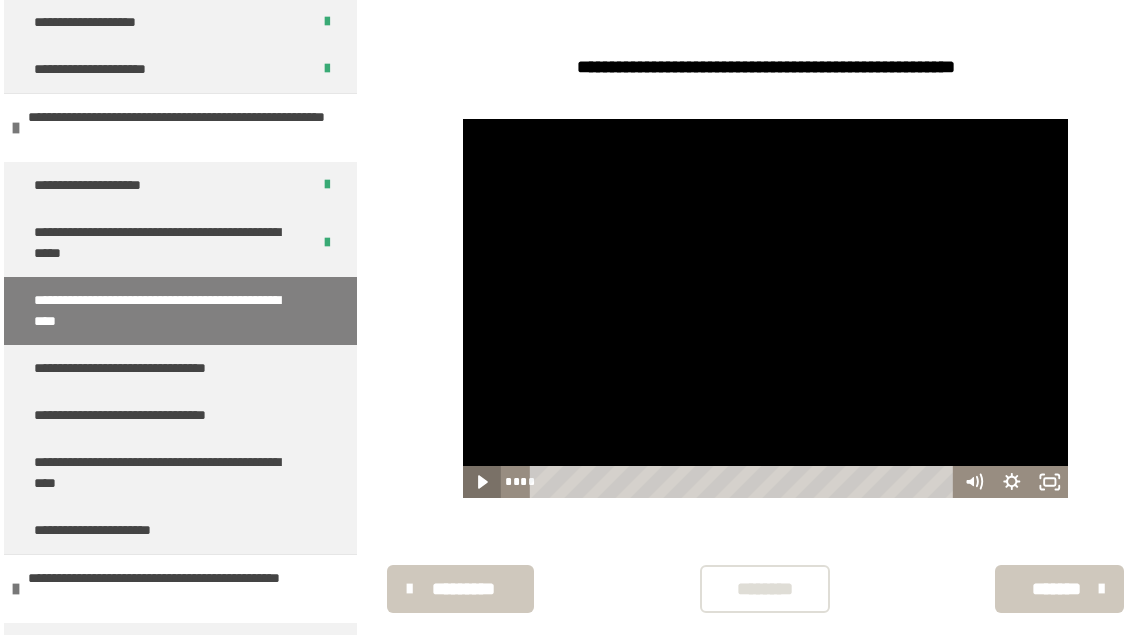 click 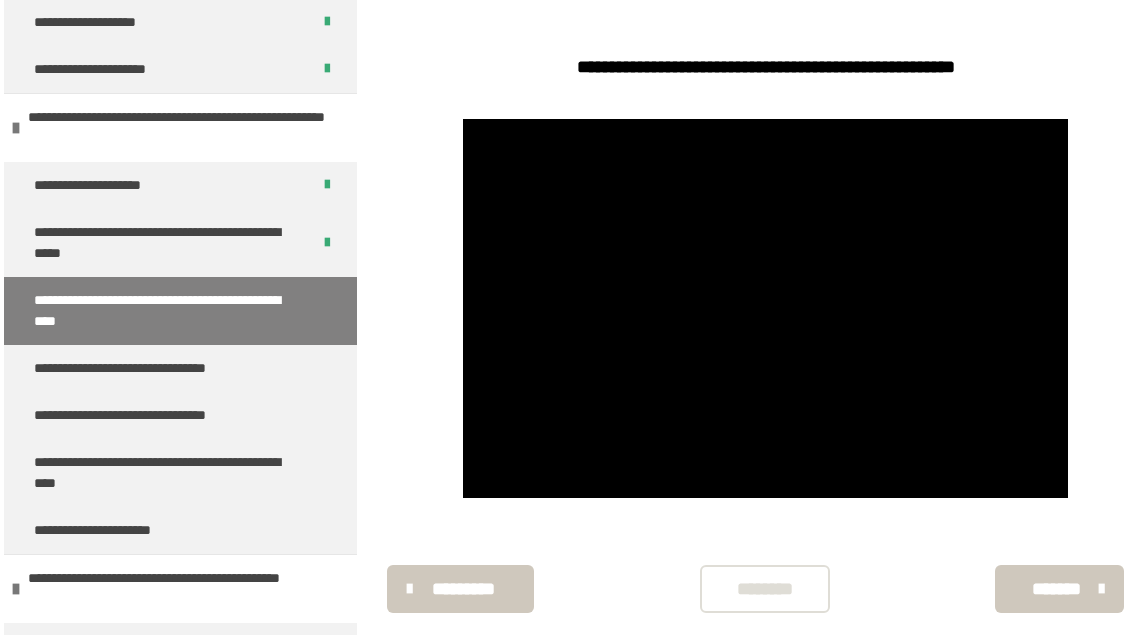 click on "********" at bounding box center (765, 589) 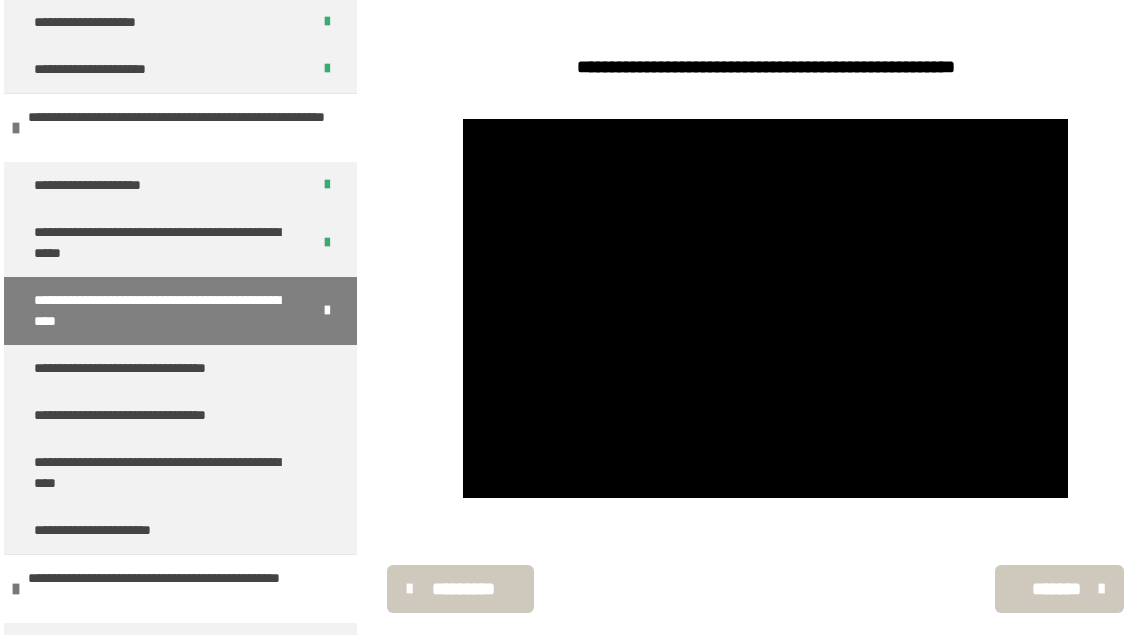 click on "*******" at bounding box center [1057, 589] 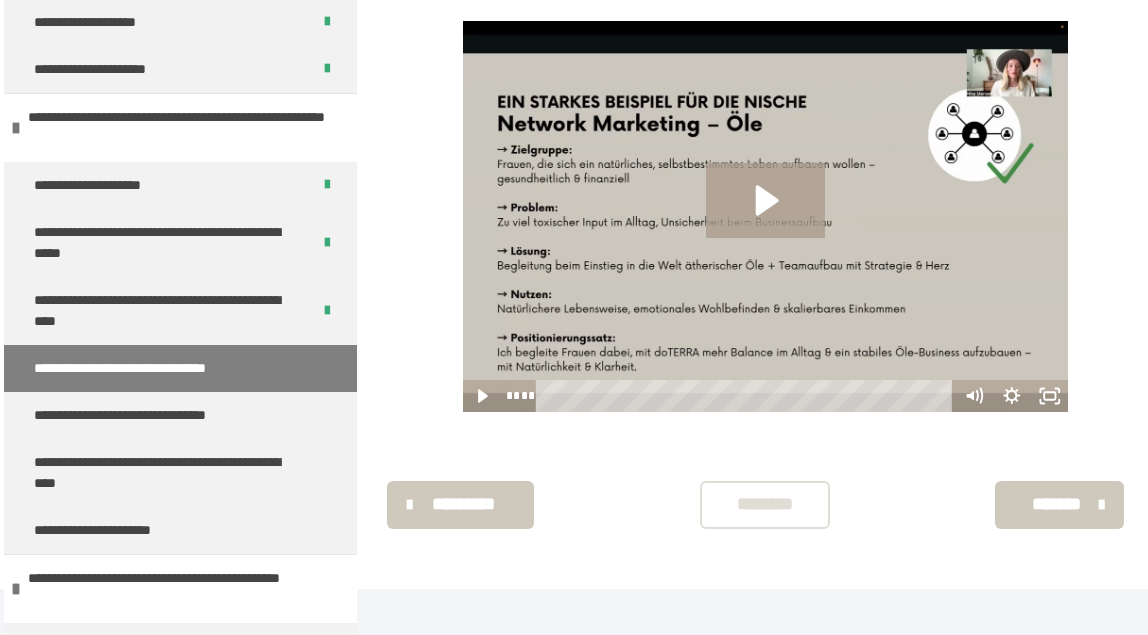 scroll, scrollTop: 340, scrollLeft: 0, axis: vertical 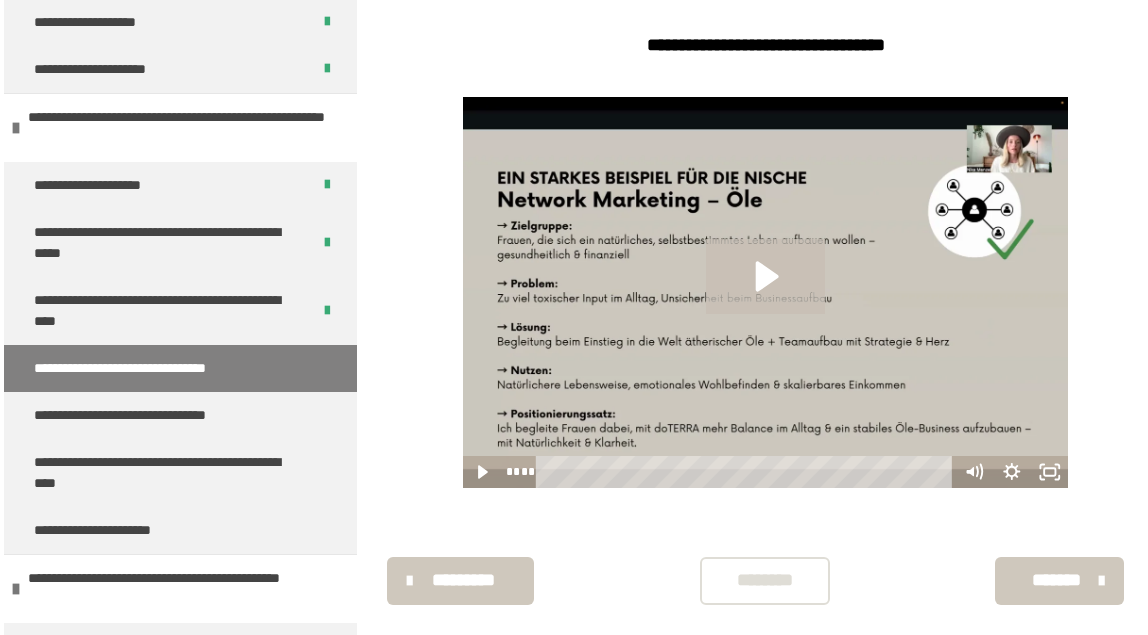 click 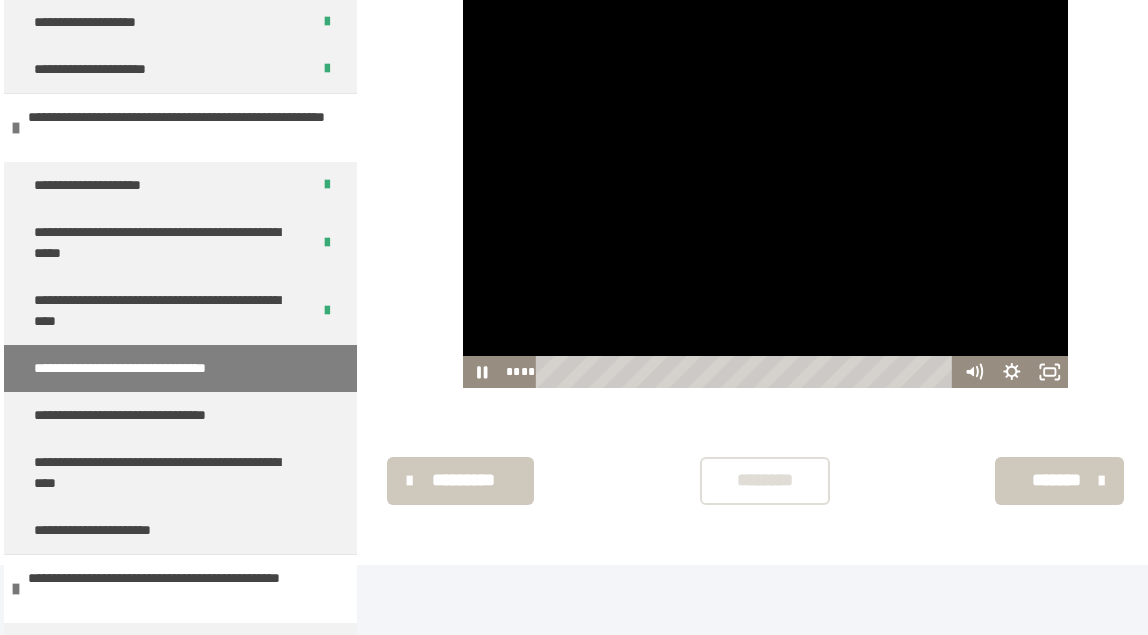 scroll, scrollTop: 540, scrollLeft: 0, axis: vertical 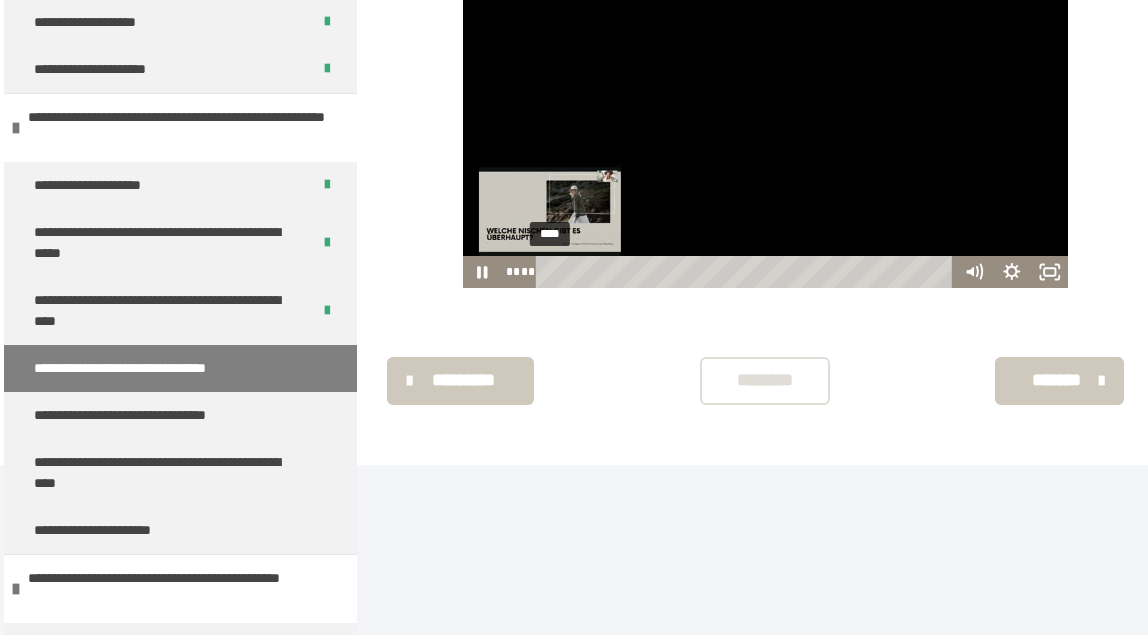 click on "****" at bounding box center [747, 272] 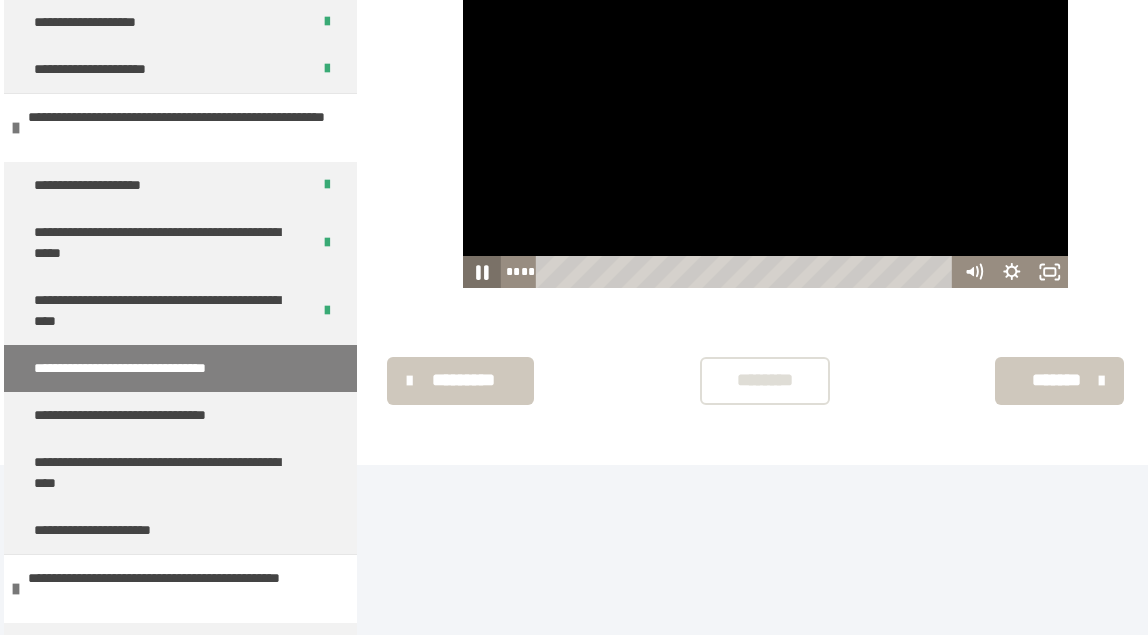 click 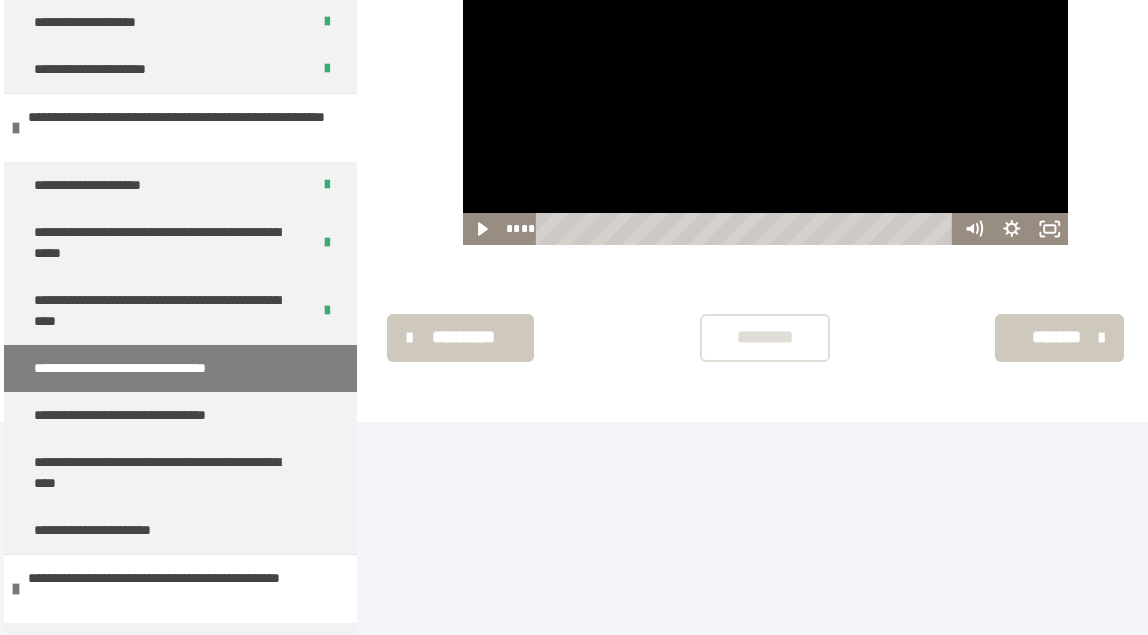 scroll, scrollTop: 622, scrollLeft: 0, axis: vertical 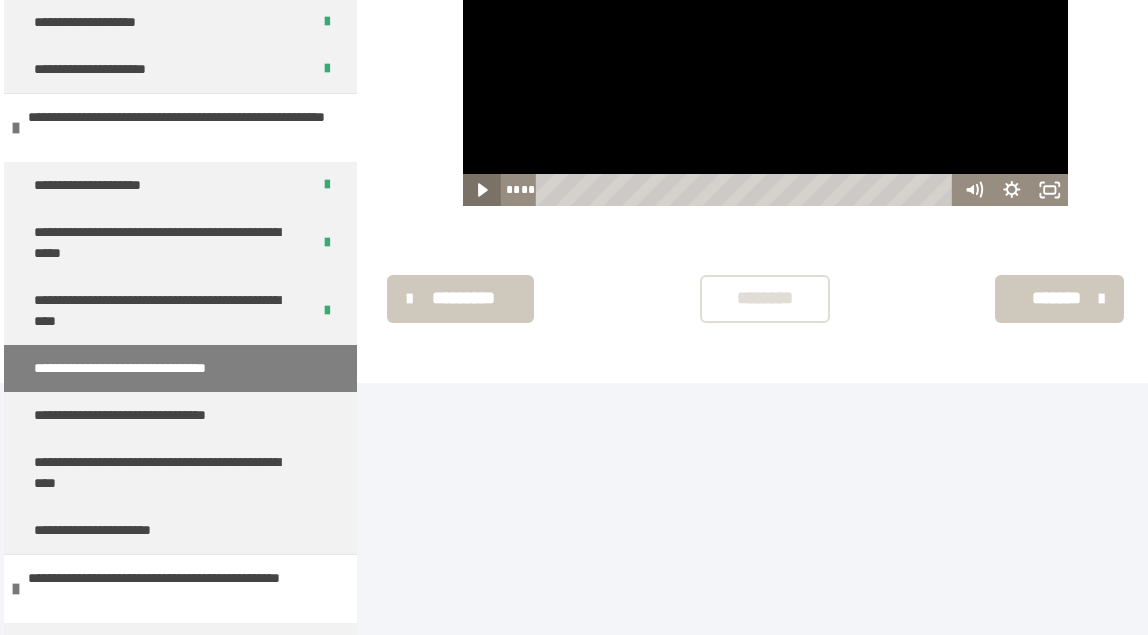 click 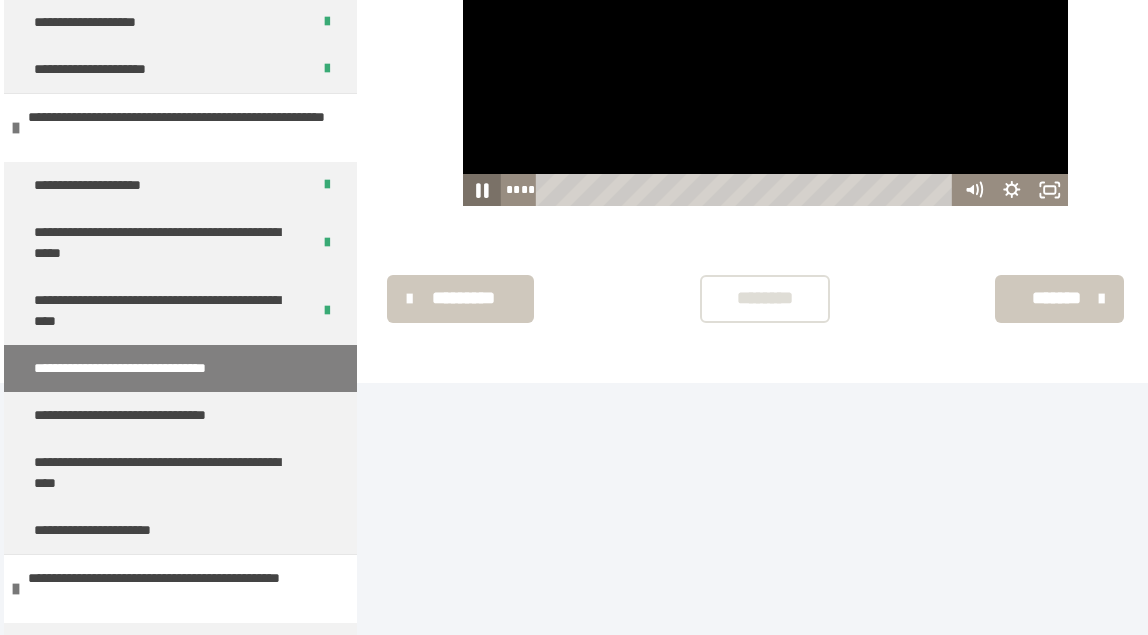 click 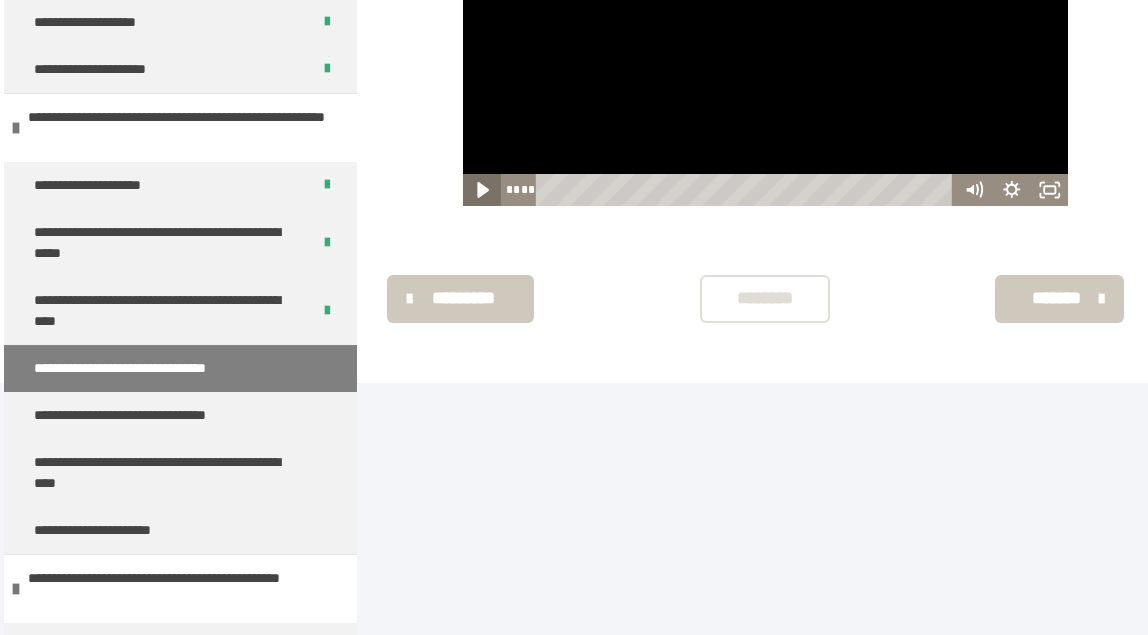click 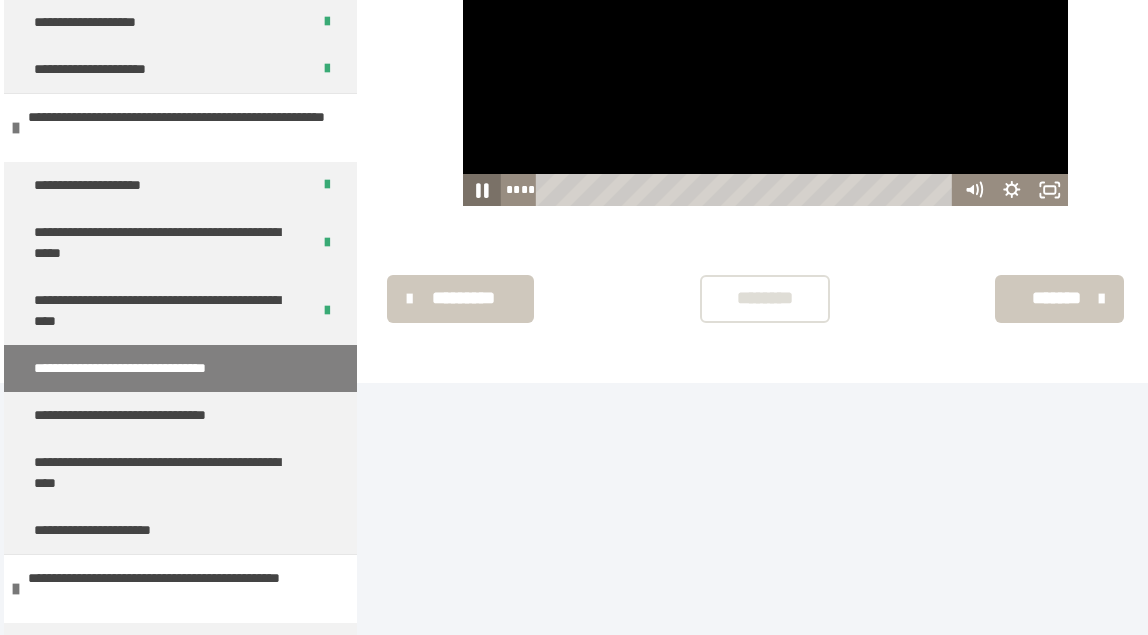 click 